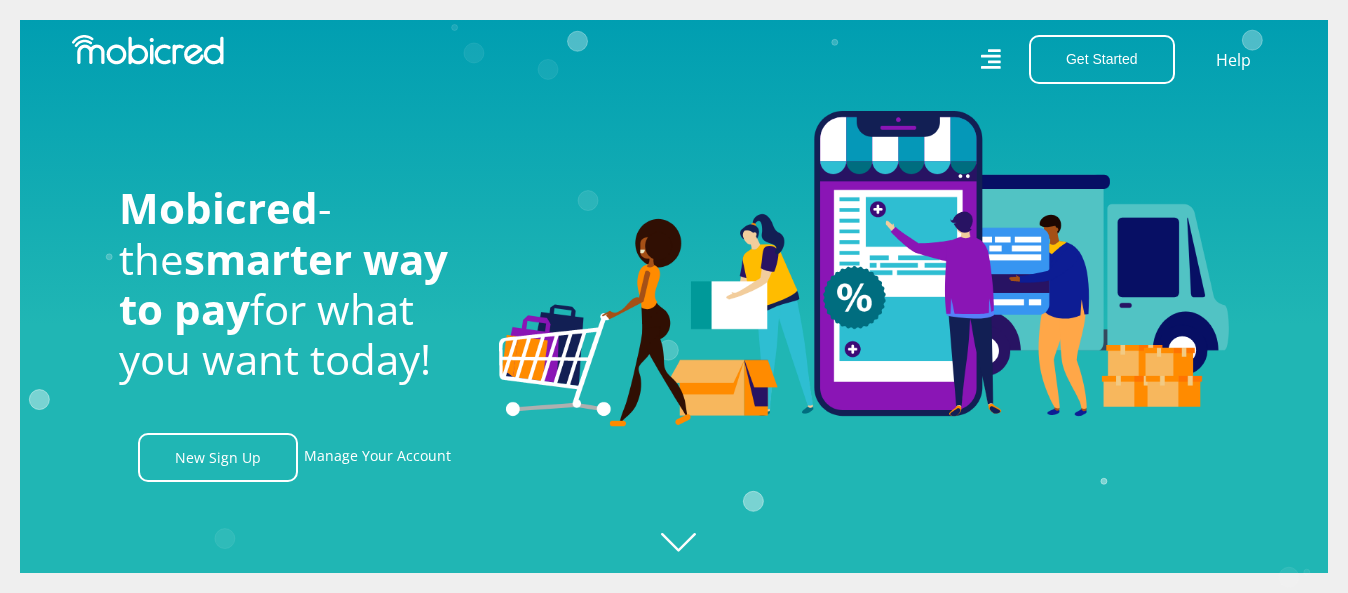 scroll, scrollTop: 0, scrollLeft: 0, axis: both 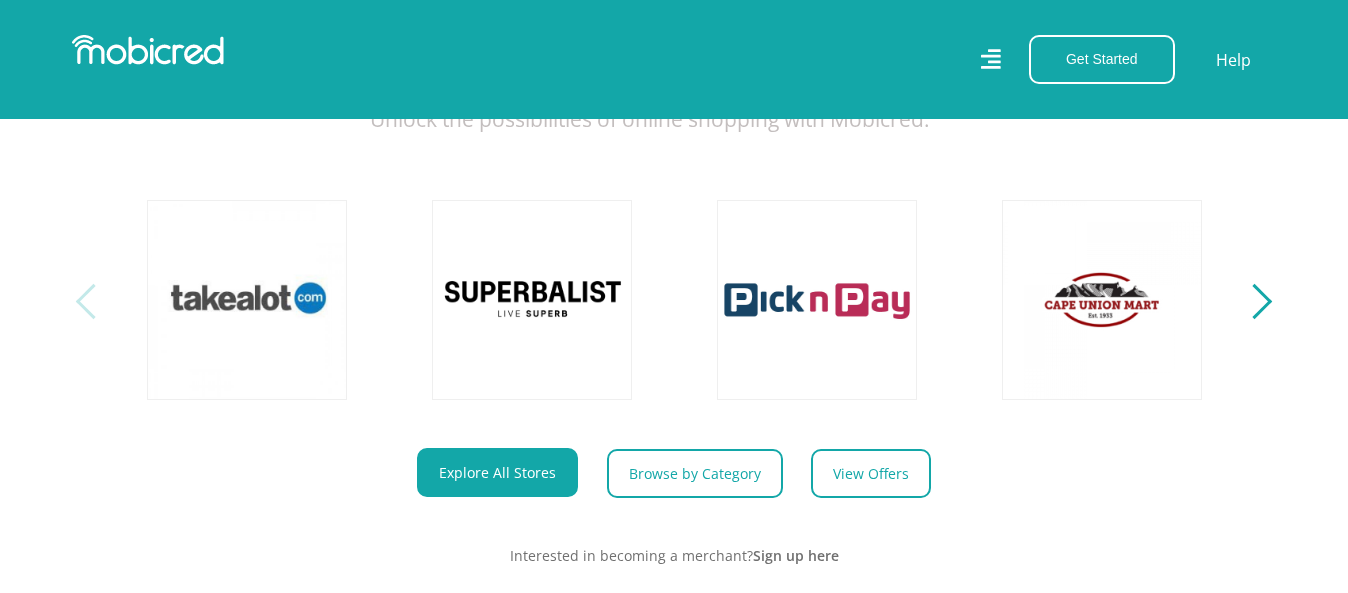 click at bounding box center [1254, 301] 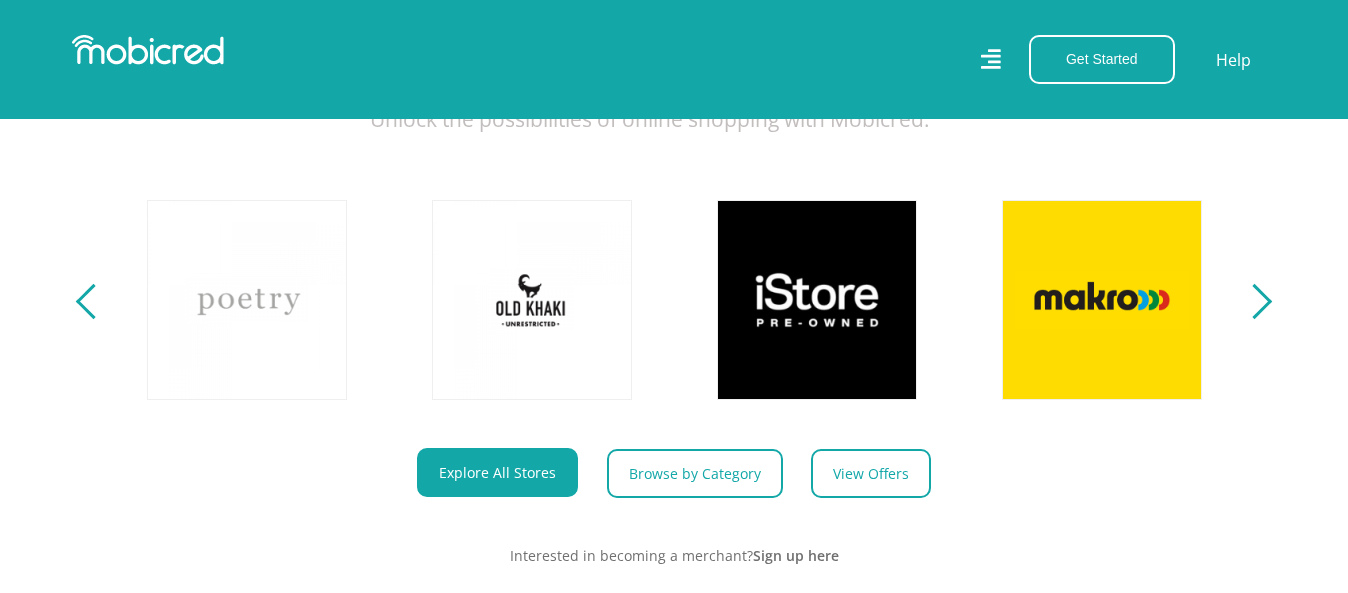 scroll, scrollTop: 0, scrollLeft: 1140, axis: horizontal 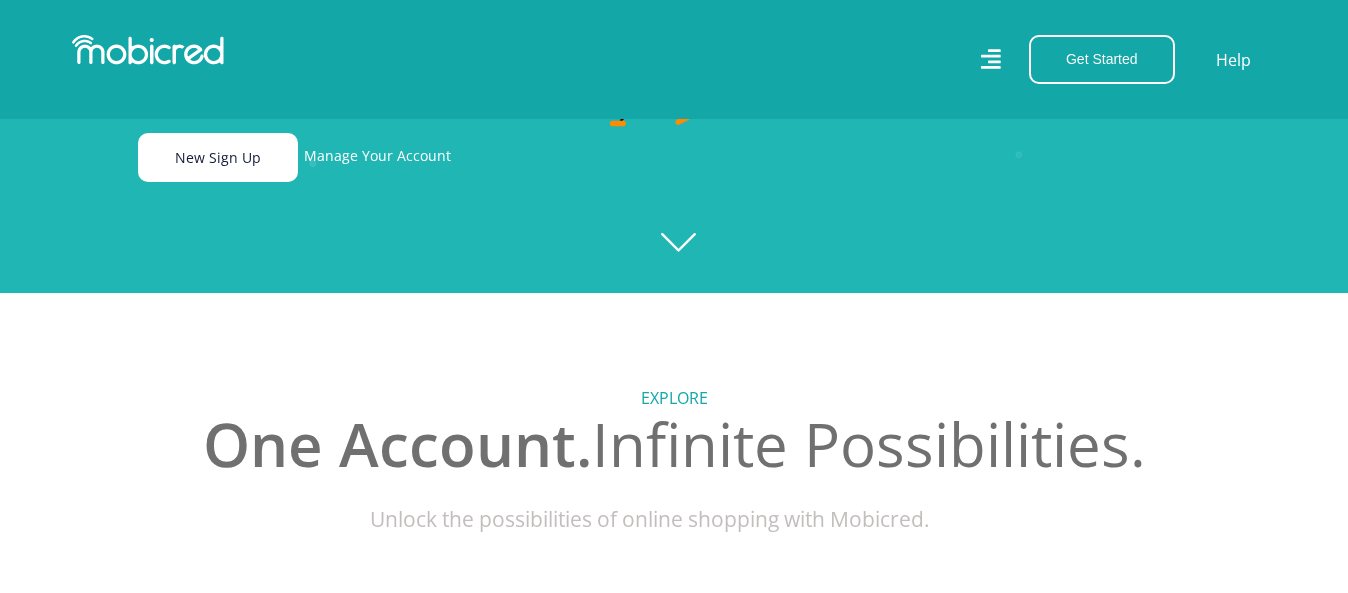 click on "New Sign Up" at bounding box center [218, 157] 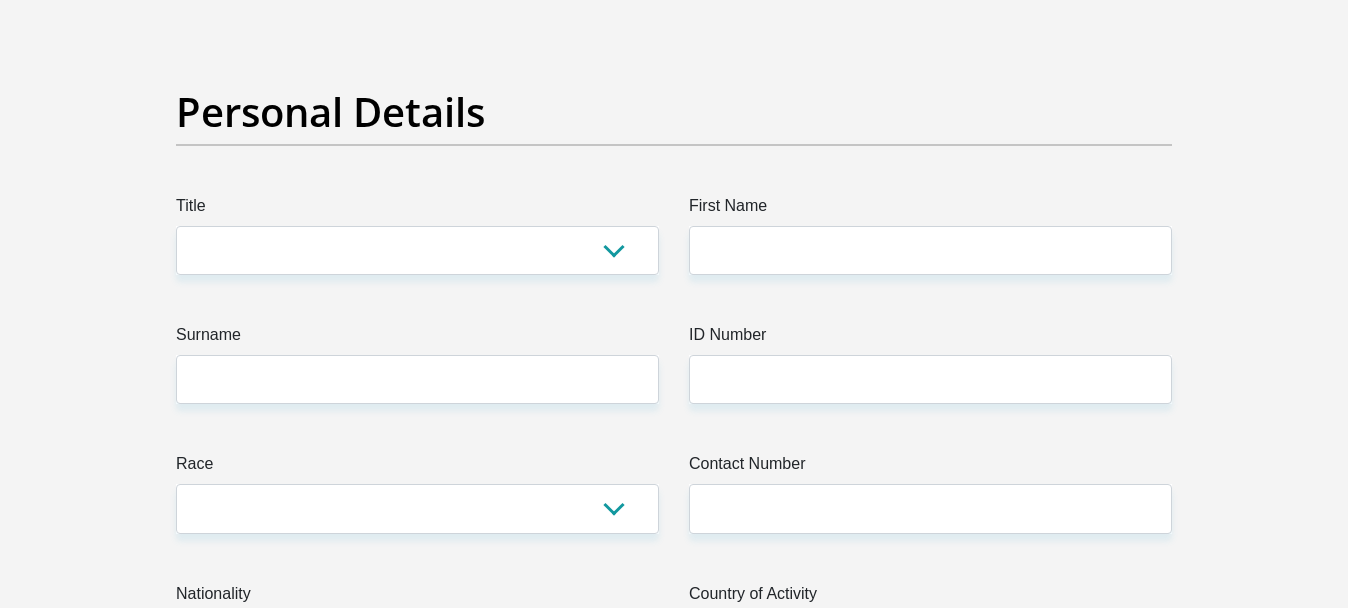 scroll, scrollTop: 200, scrollLeft: 0, axis: vertical 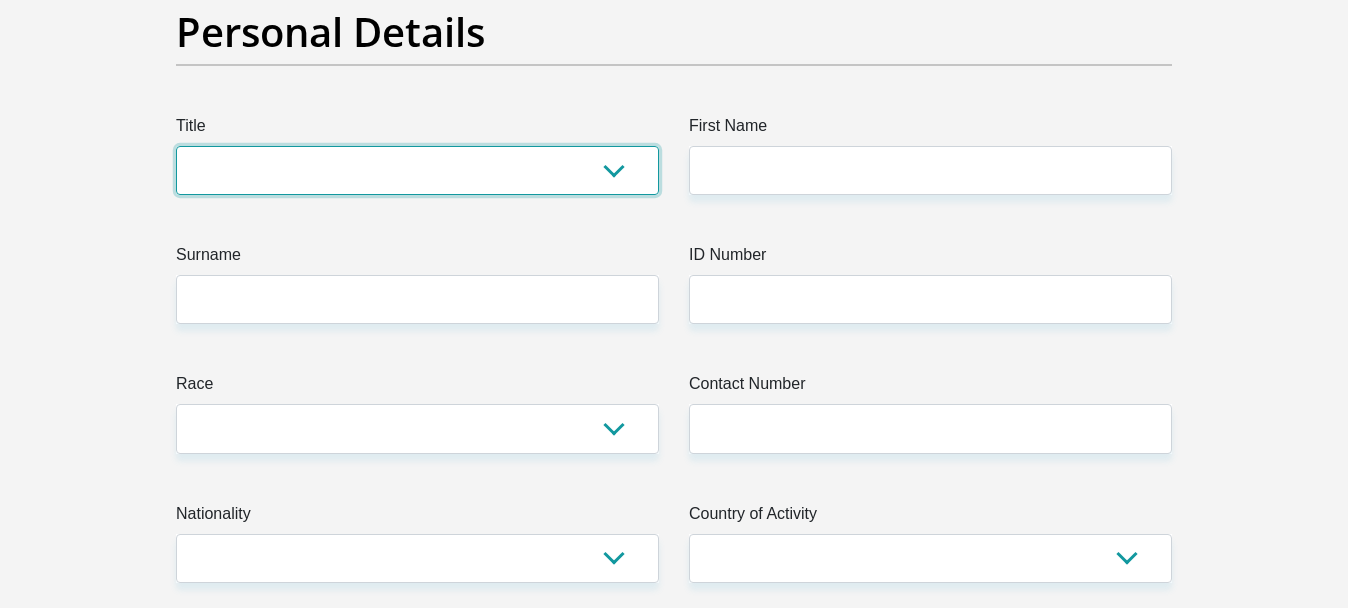 click on "Mr
Ms
Mrs
Dr
Other" at bounding box center [417, 170] 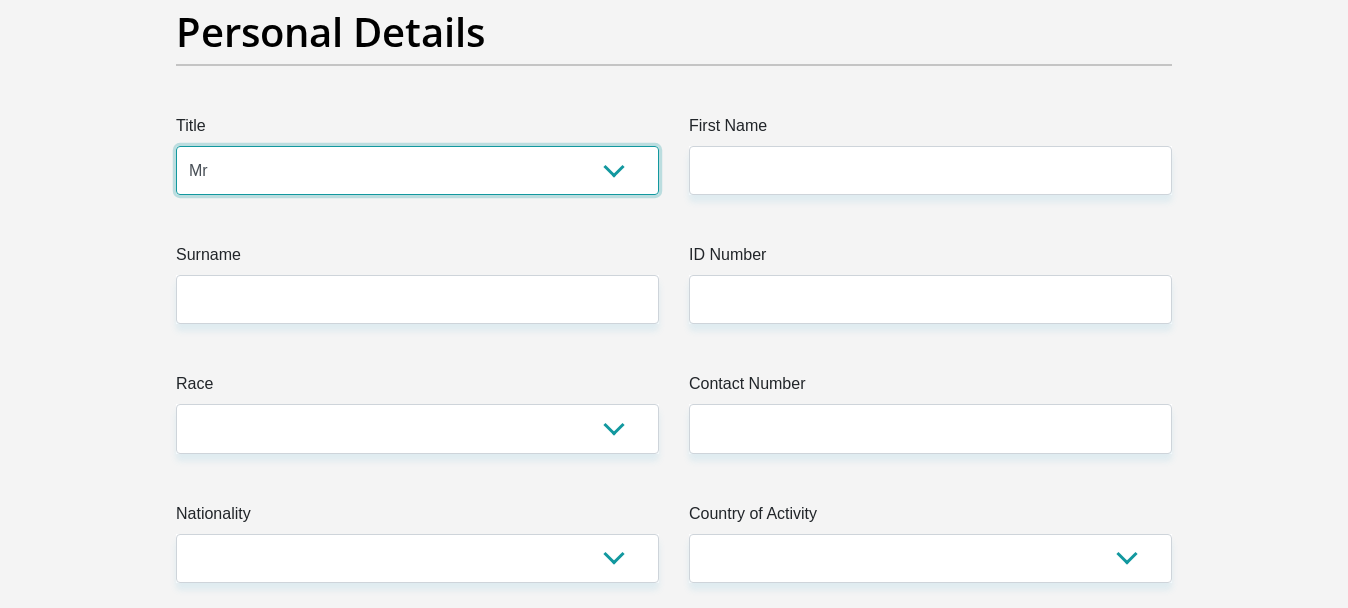click on "Mr
Ms
Mrs
Dr
Other" at bounding box center (417, 170) 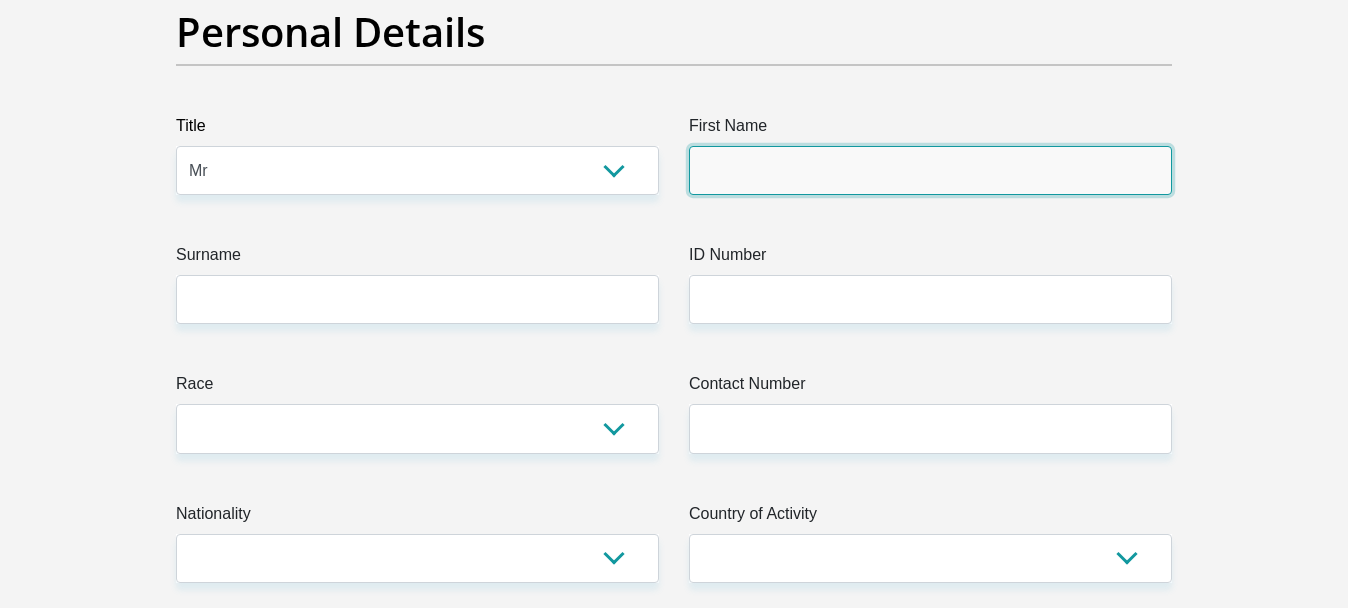 click on "First Name" at bounding box center [930, 170] 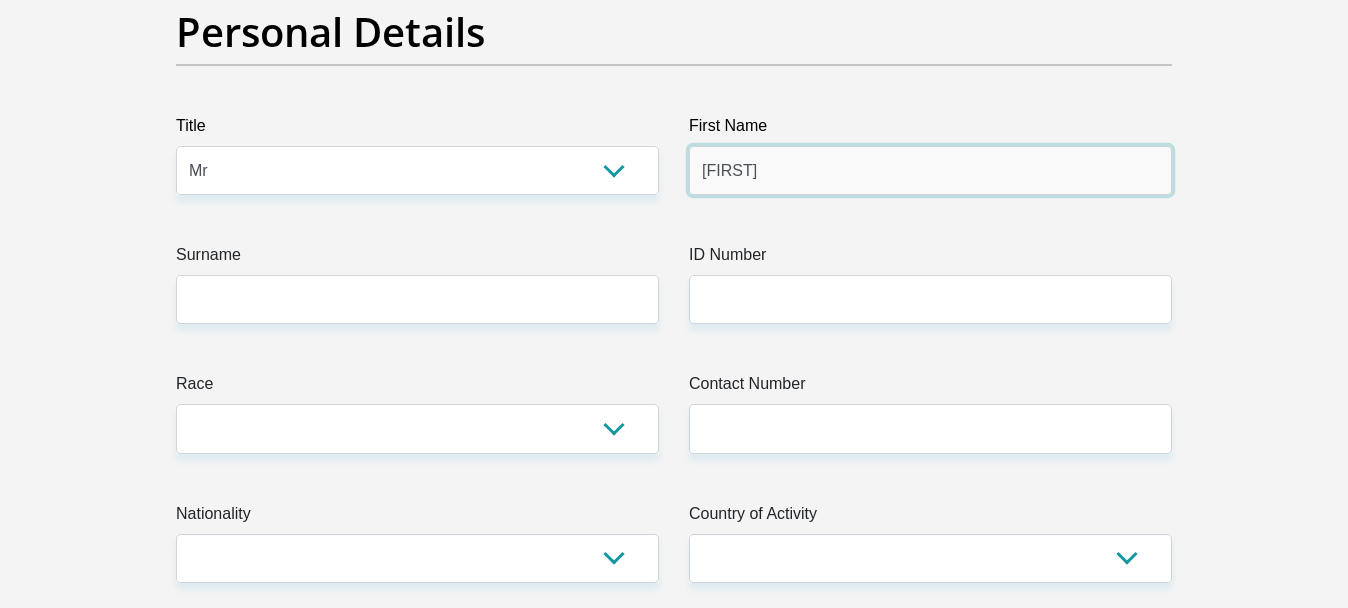 type on "[FIRST]" 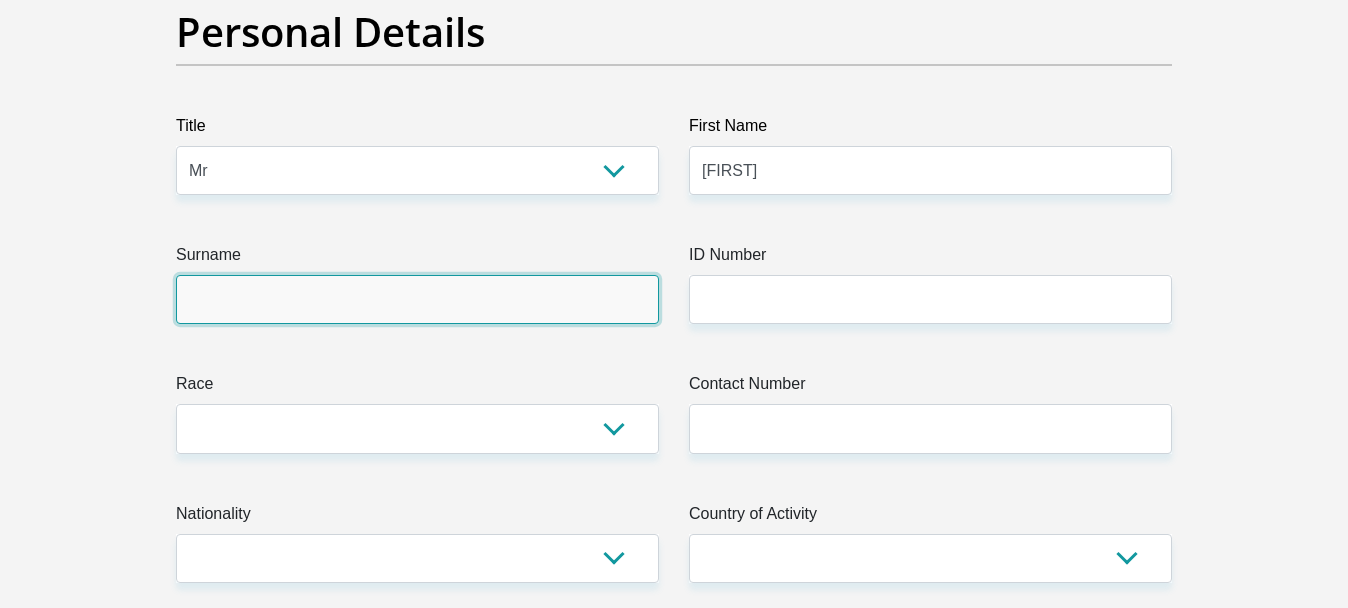 click on "Surname" at bounding box center (417, 299) 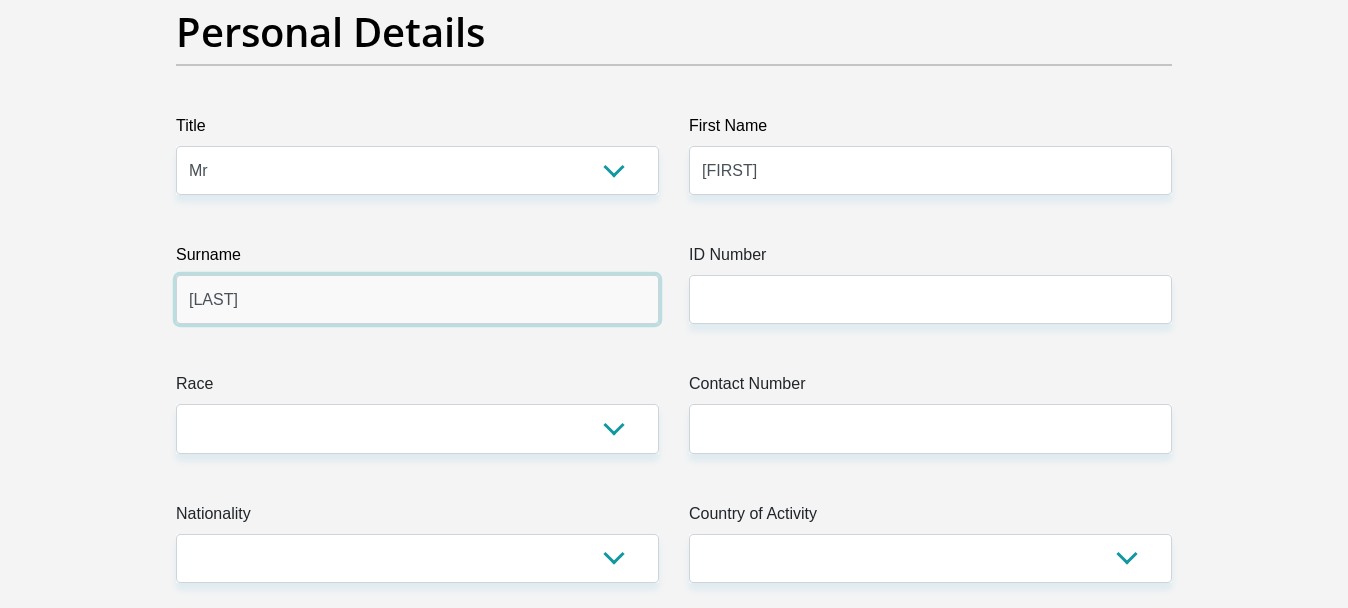 type on "[LAST]" 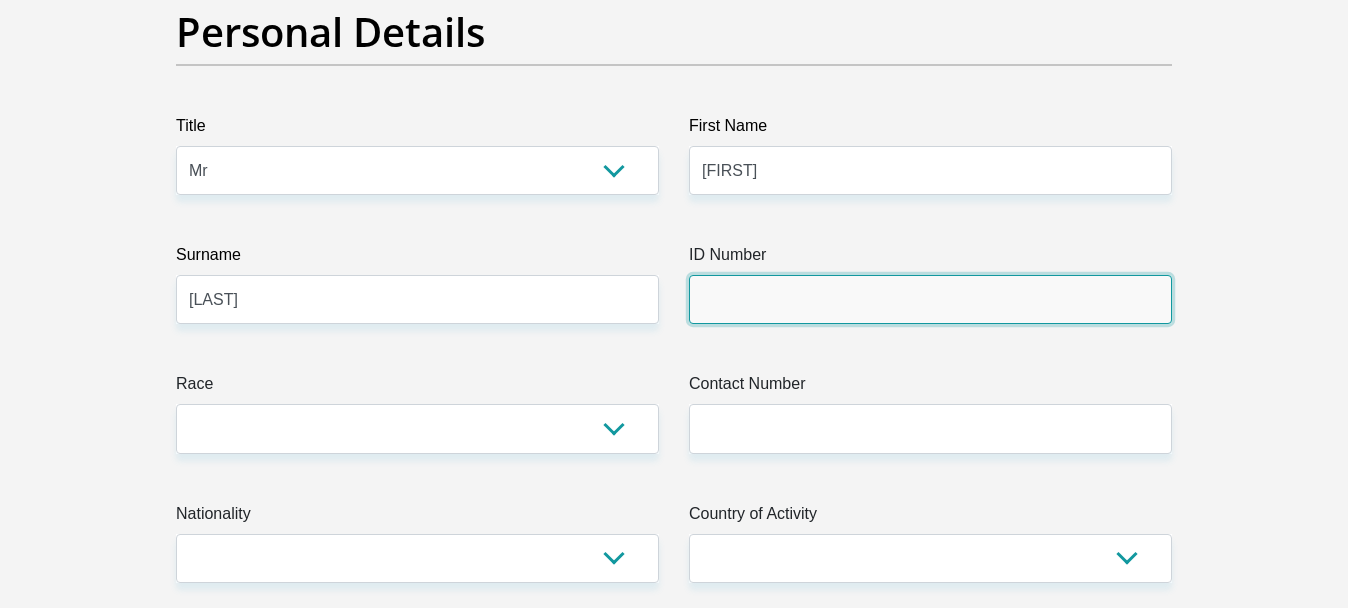 click on "ID Number" at bounding box center [930, 299] 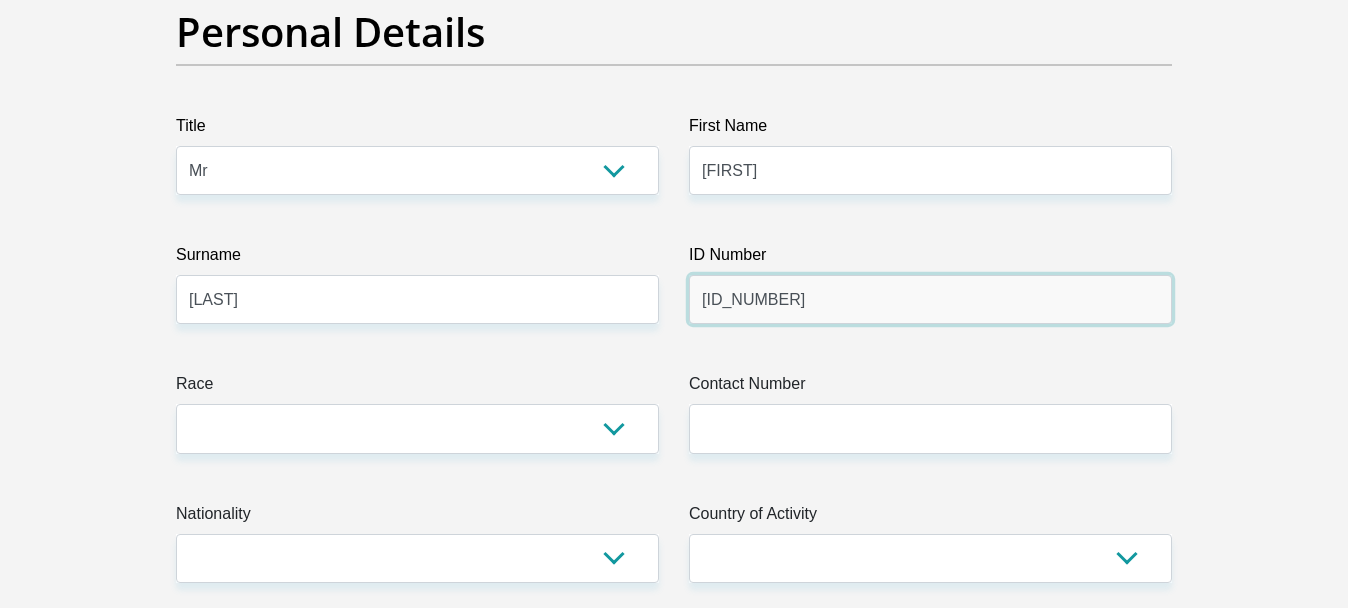 type on "[ID_NUMBER]" 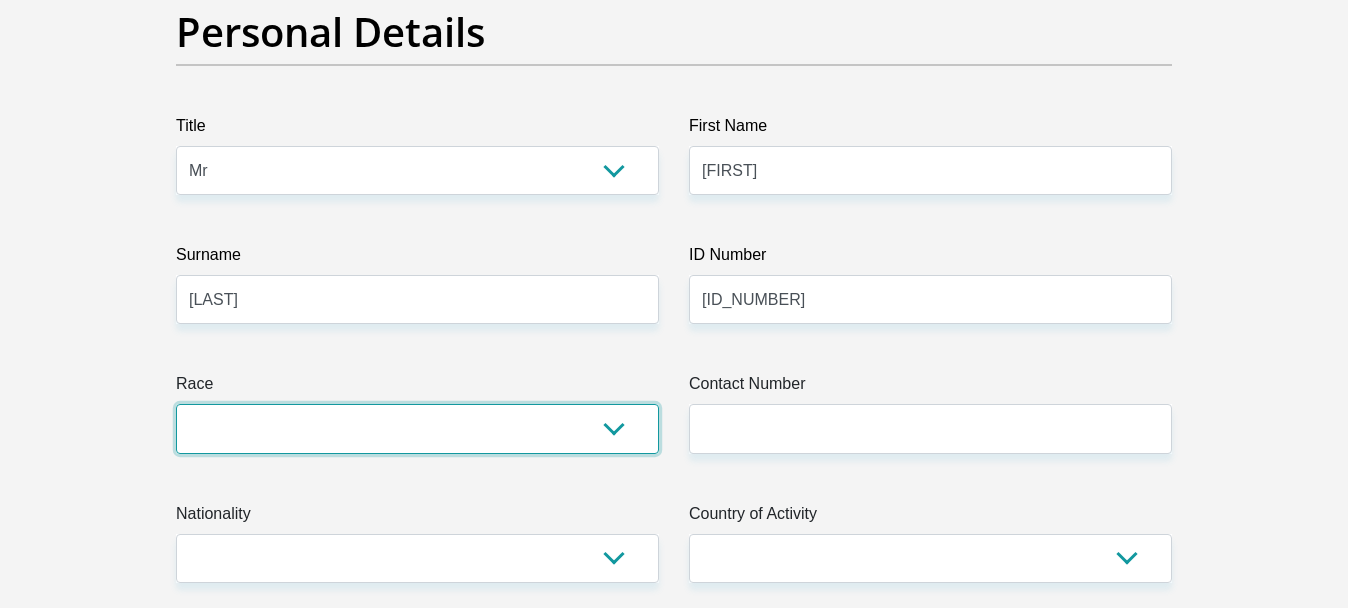 click on "Black
Coloured
Indian
White
Other" at bounding box center (417, 428) 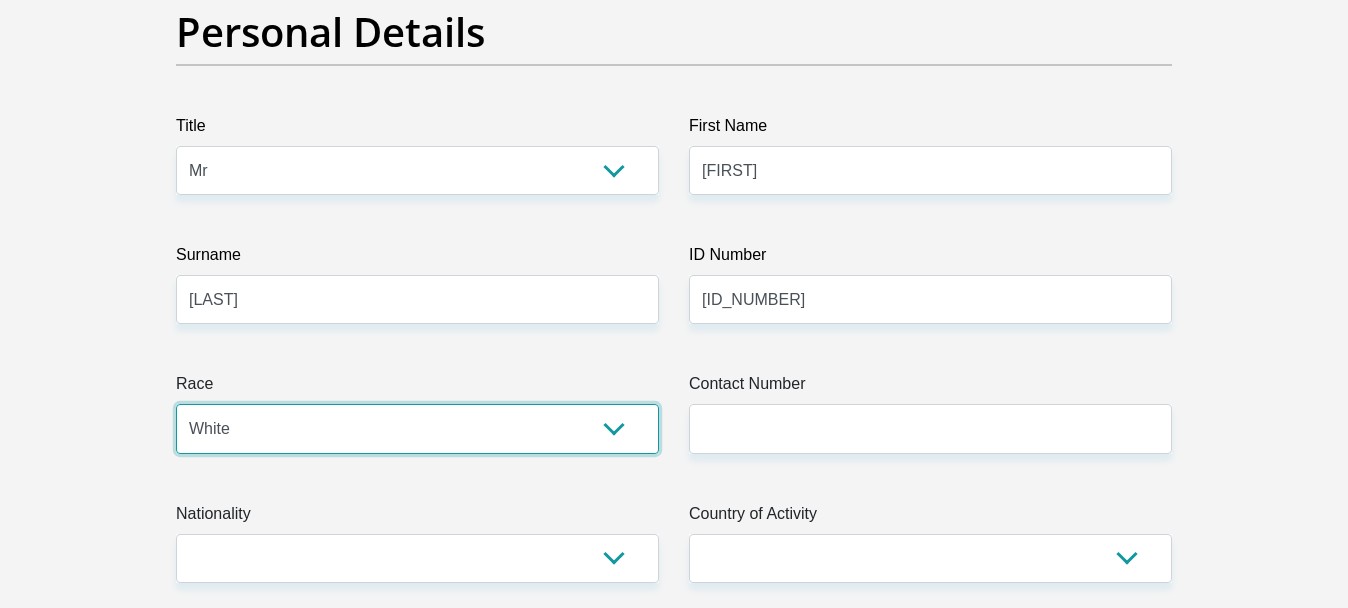 click on "Black
Coloured
Indian
White
Other" at bounding box center [417, 428] 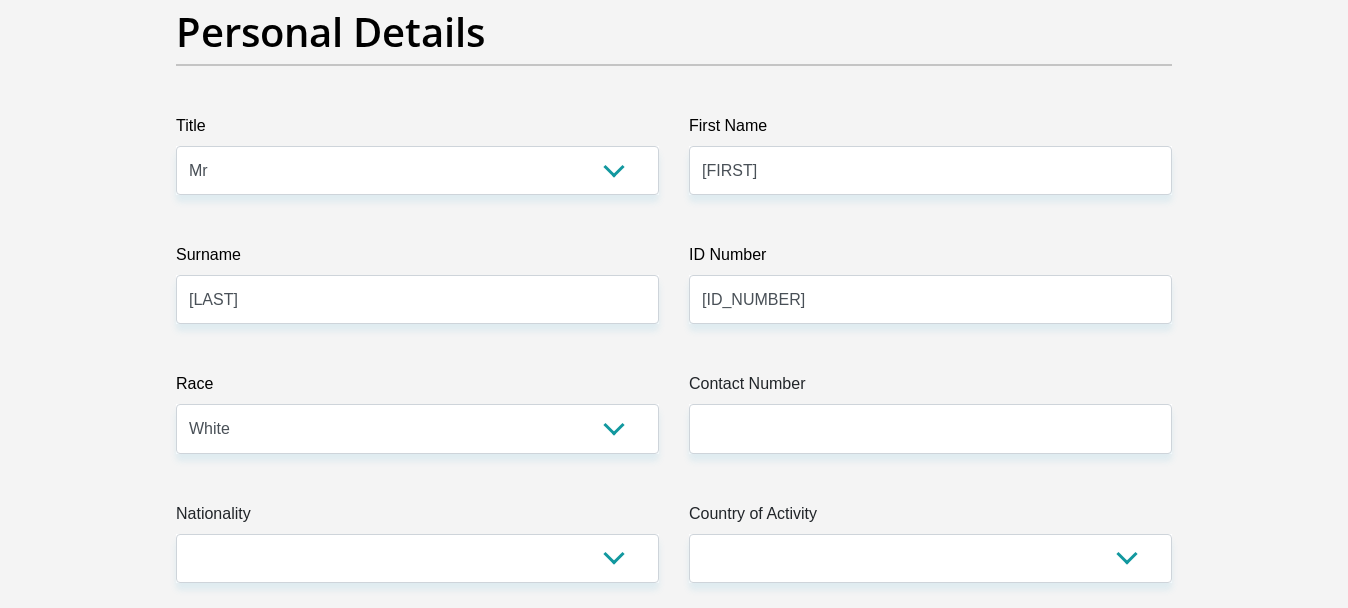 click on "Contact Number" at bounding box center (930, 388) 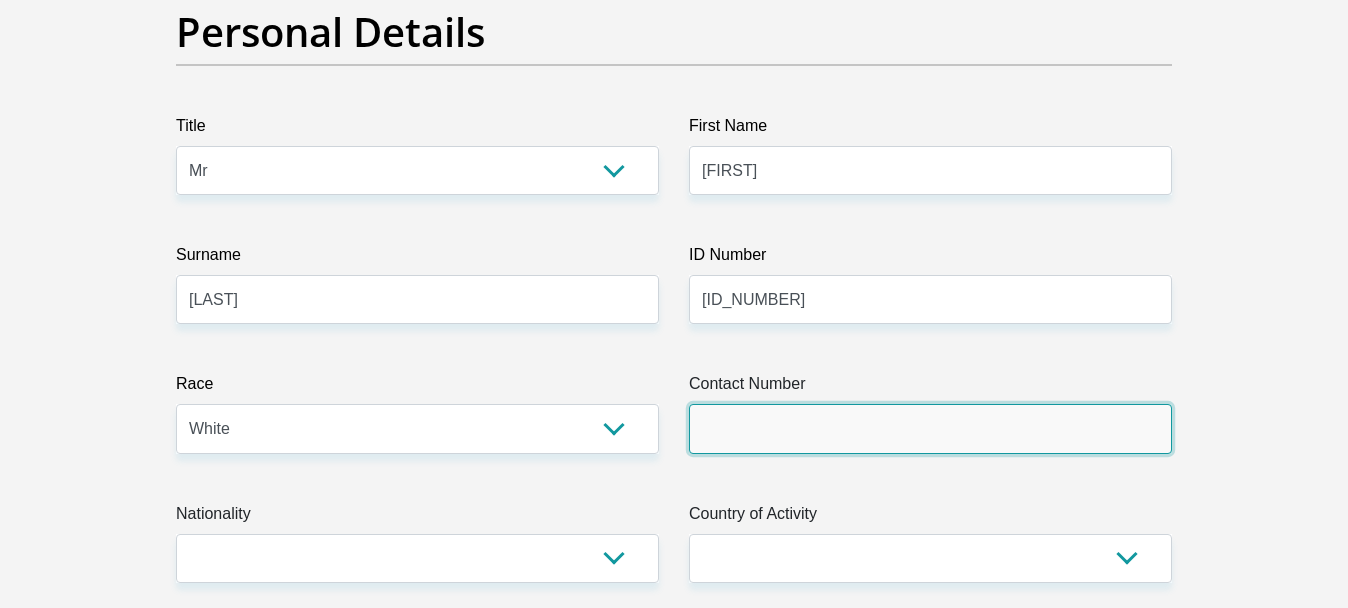 click on "Contact Number" at bounding box center [930, 428] 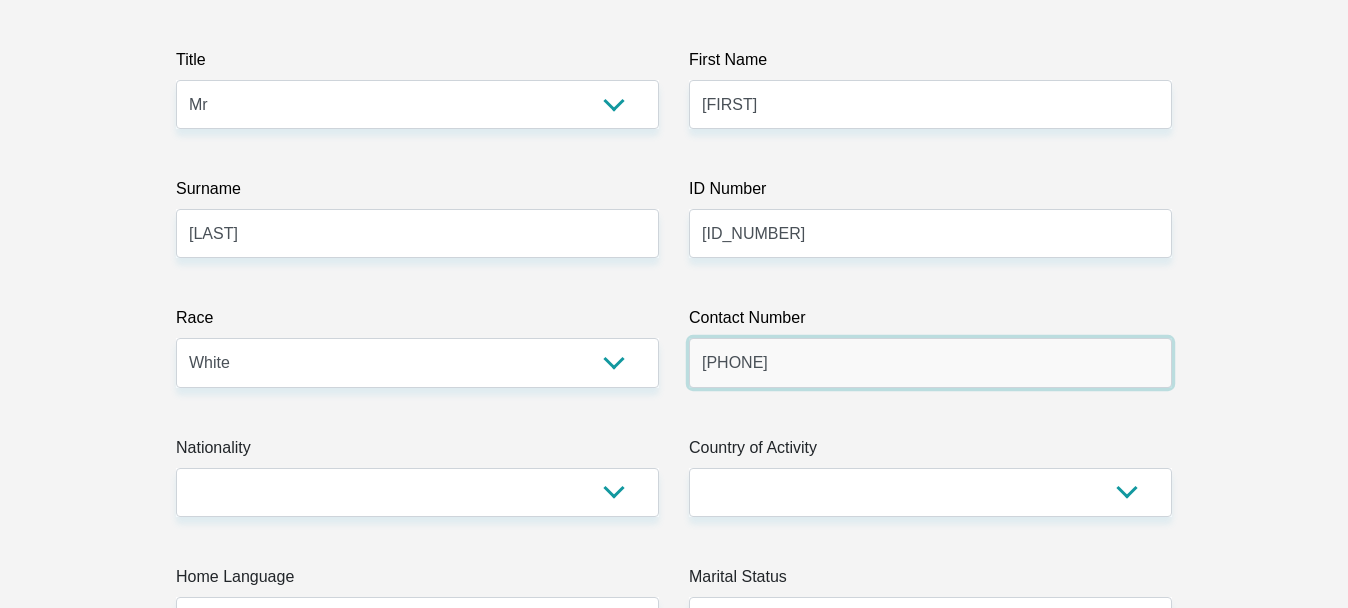 scroll, scrollTop: 400, scrollLeft: 0, axis: vertical 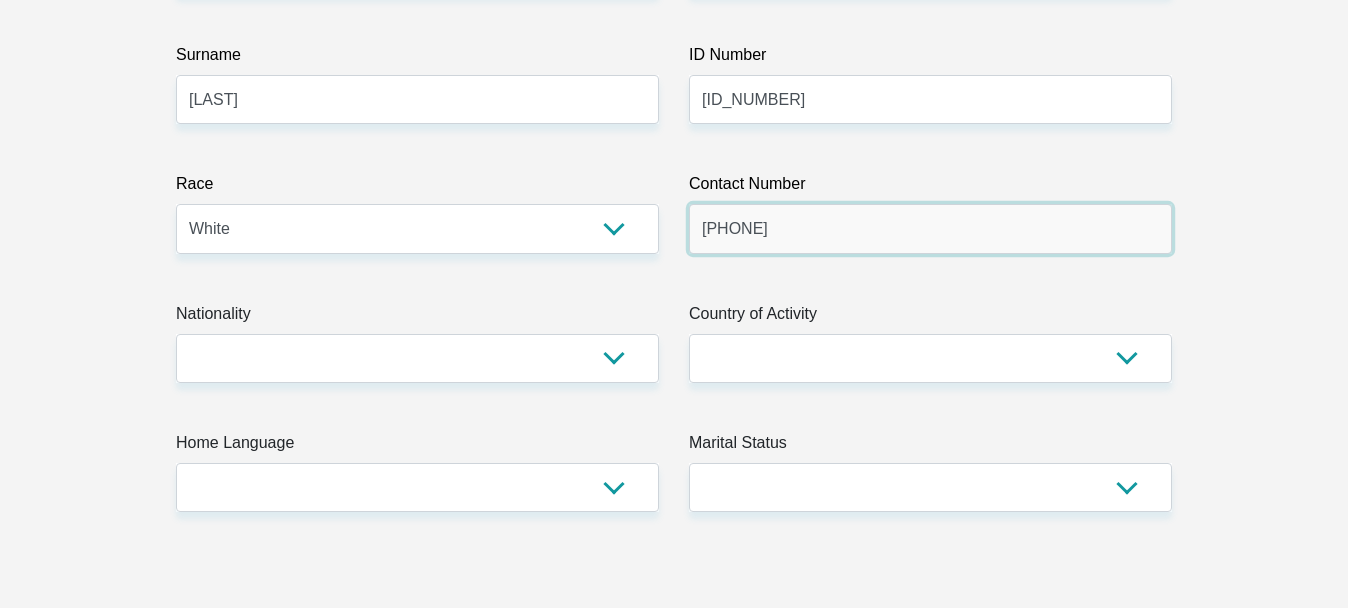 type on "[PHONE]" 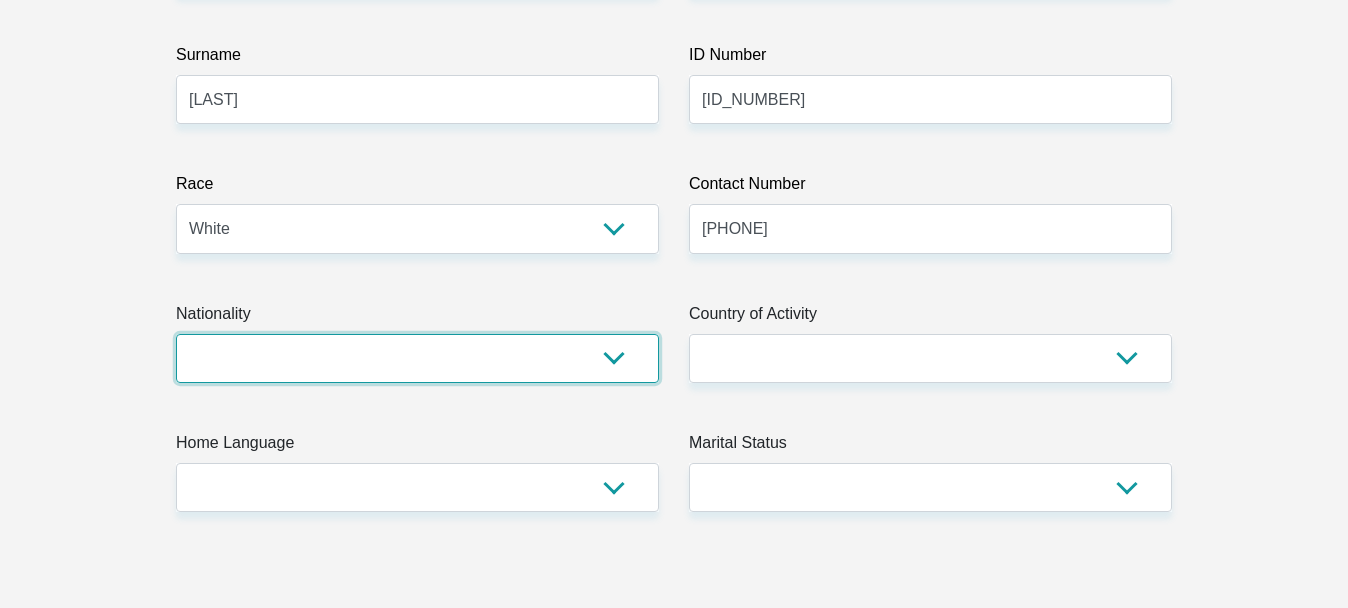 click on "South Africa
Afghanistan
Aland Islands
Albania
Algeria
America Samoa
American Virgin Islands
Andorra
Angola
Anguilla
Antarctica
Antigua and Barbuda
Argentina
Armenia
Aruba
Ascension Island
Australia
Austria
Azerbaijan
Bahamas
Bahrain
Bangladesh
Barbados
Chad" at bounding box center [417, 358] 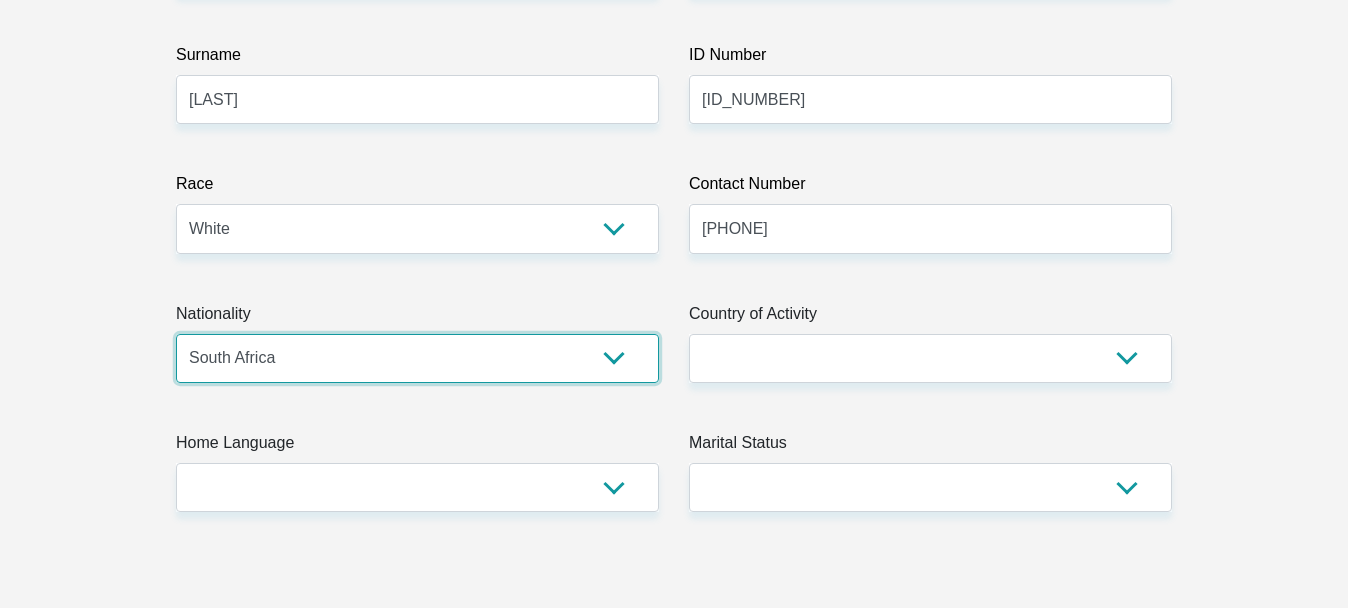 click on "South Africa
Afghanistan
Aland Islands
Albania
Algeria
America Samoa
American Virgin Islands
Andorra
Angola
Anguilla
Antarctica
Antigua and Barbuda
Argentina
Armenia
Aruba
Ascension Island
Australia
Austria
Azerbaijan
Bahamas
Bahrain
Bangladesh
Barbados
Chad" at bounding box center [417, 358] 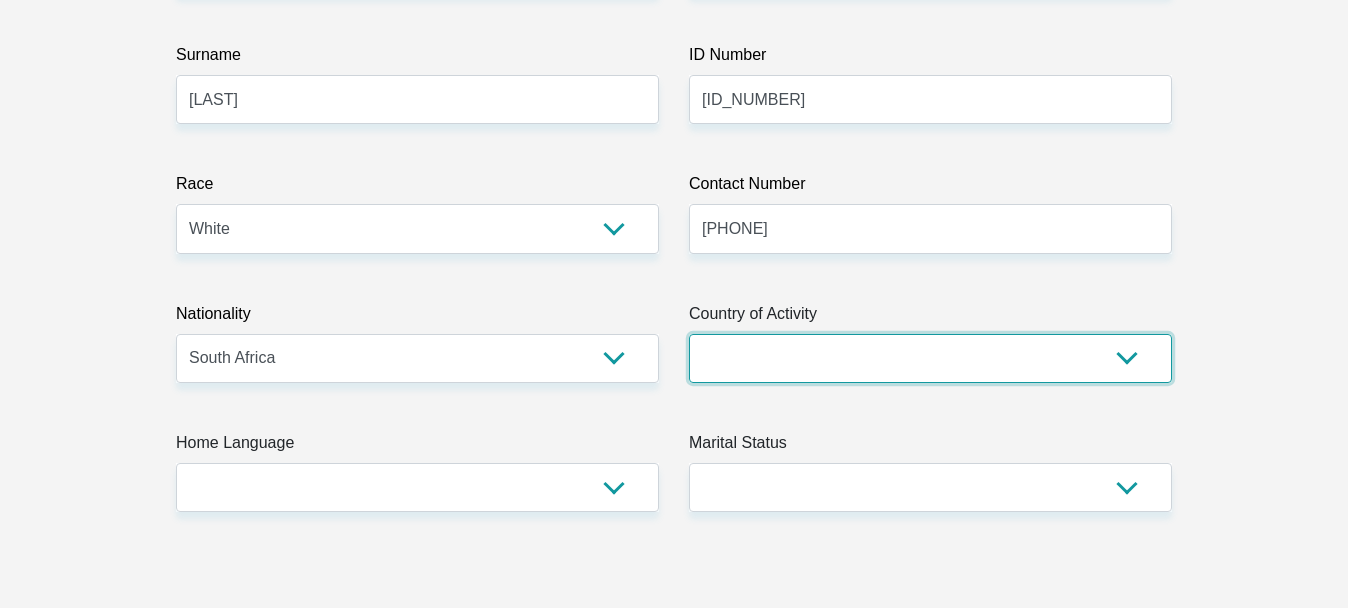 click on "South Africa
Afghanistan
Aland Islands
Albania
Algeria
America Samoa
American Virgin Islands
Andorra
Angola
Anguilla
Antarctica
Antigua and Barbuda
Argentina
Armenia
Aruba
Ascension Island
Australia
Austria
Azerbaijan
Chad" at bounding box center (930, 358) 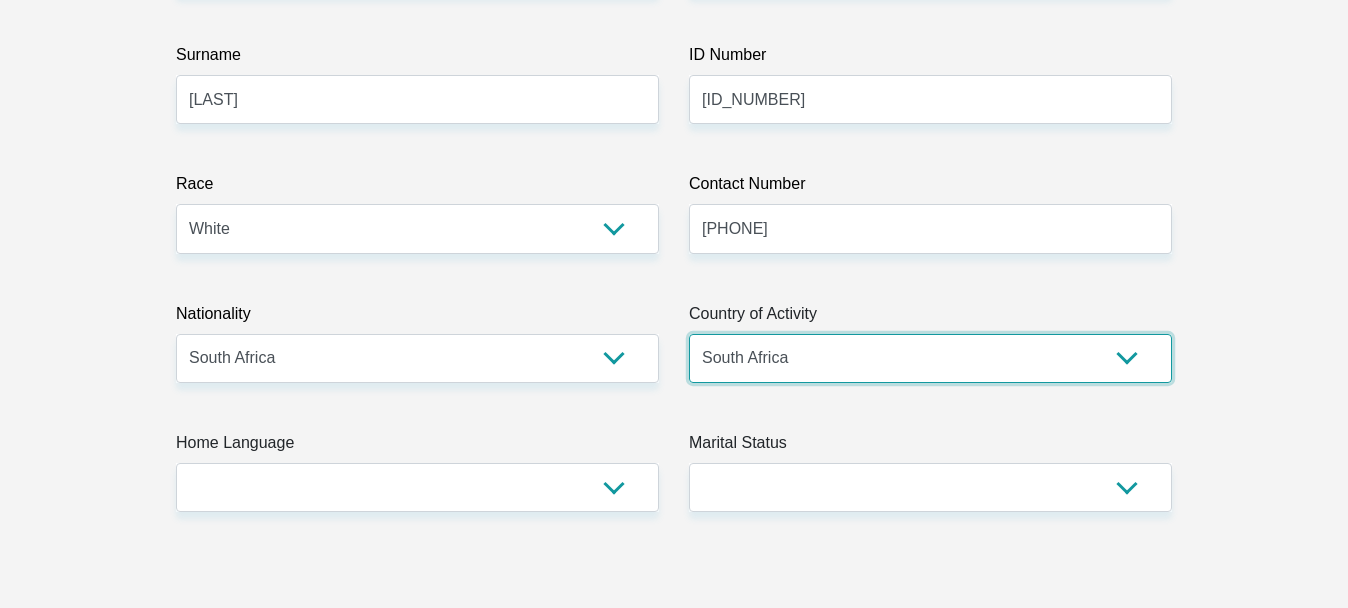 click on "South Africa
Afghanistan
Aland Islands
Albania
Algeria
America Samoa
American Virgin Islands
Andorra
Angola
Anguilla
Antarctica
Antigua and Barbuda
Argentina
Armenia
Aruba
Ascension Island
Australia
Austria
Azerbaijan
Chad" at bounding box center (930, 358) 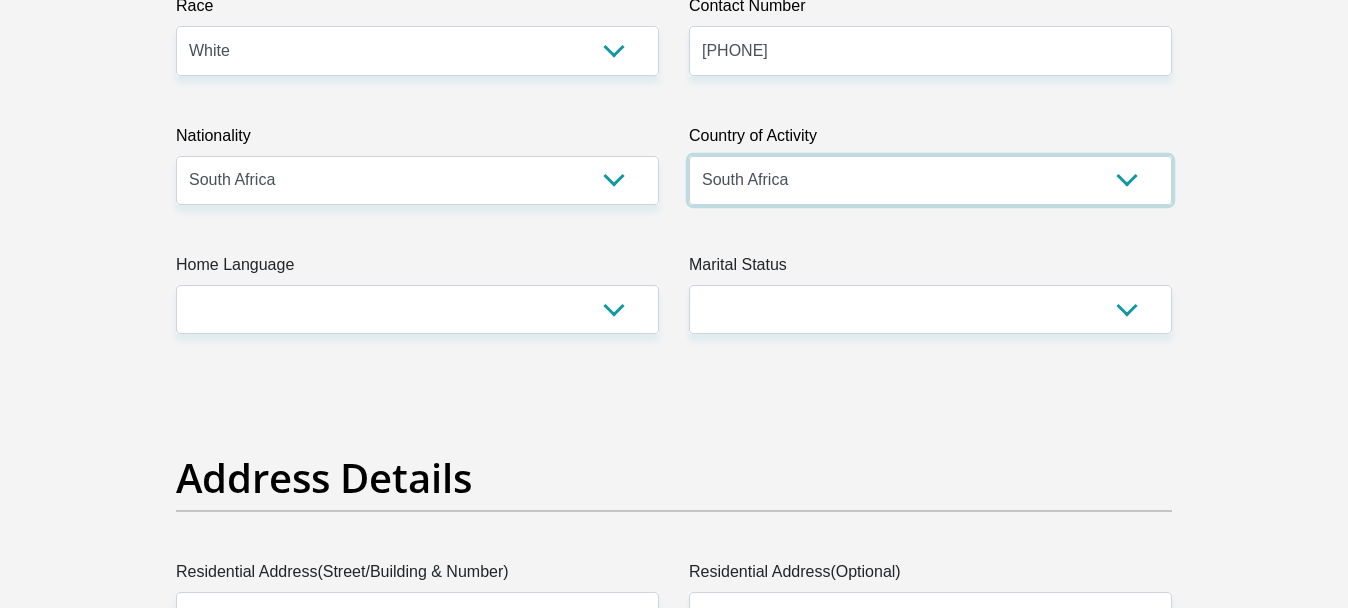 scroll, scrollTop: 700, scrollLeft: 0, axis: vertical 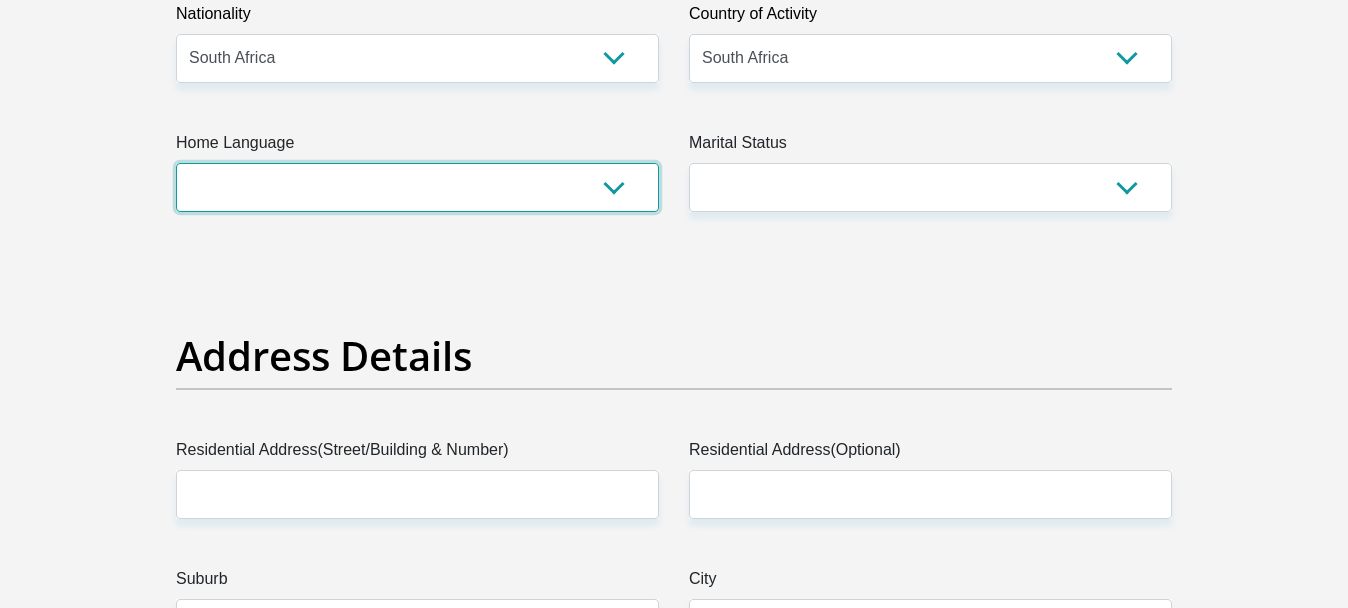 click on "Afrikaans
English
Sepedi
South Ndebele
Southern Sotho
Swati
Tsonga
Tswana
Venda
Xhosa
Zulu
Other" at bounding box center (417, 187) 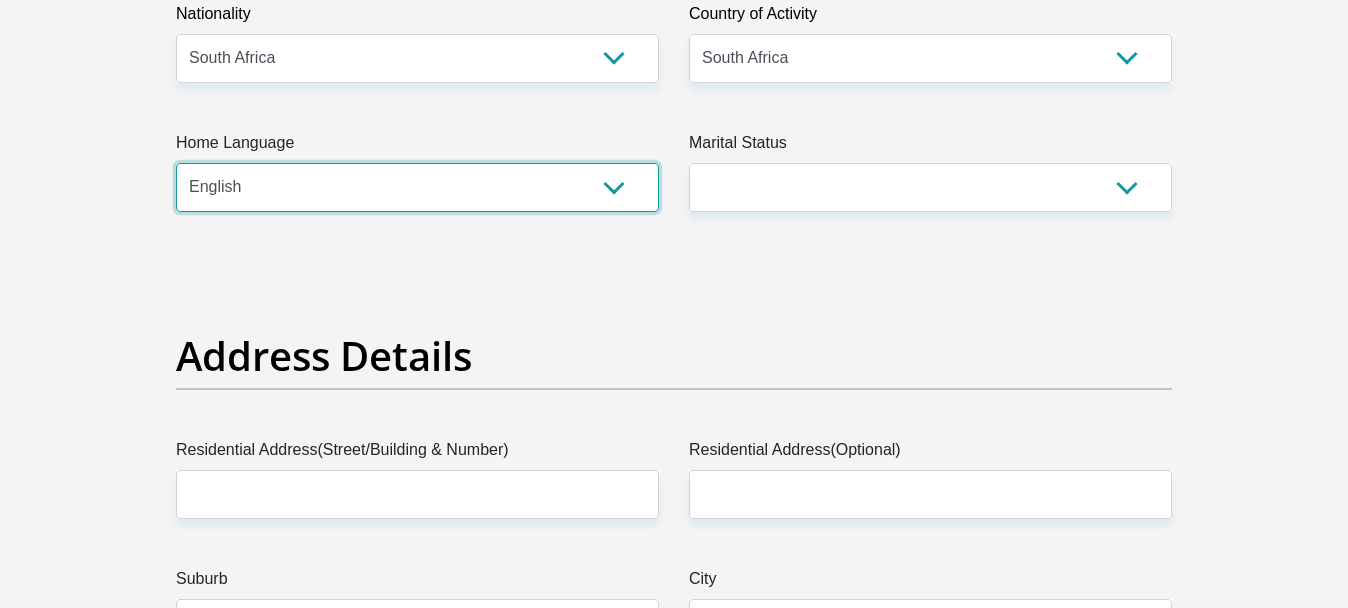 click on "Afrikaans
English
Sepedi
South Ndebele
Southern Sotho
Swati
Tsonga
Tswana
Venda
Xhosa
Zulu
Other" at bounding box center [417, 187] 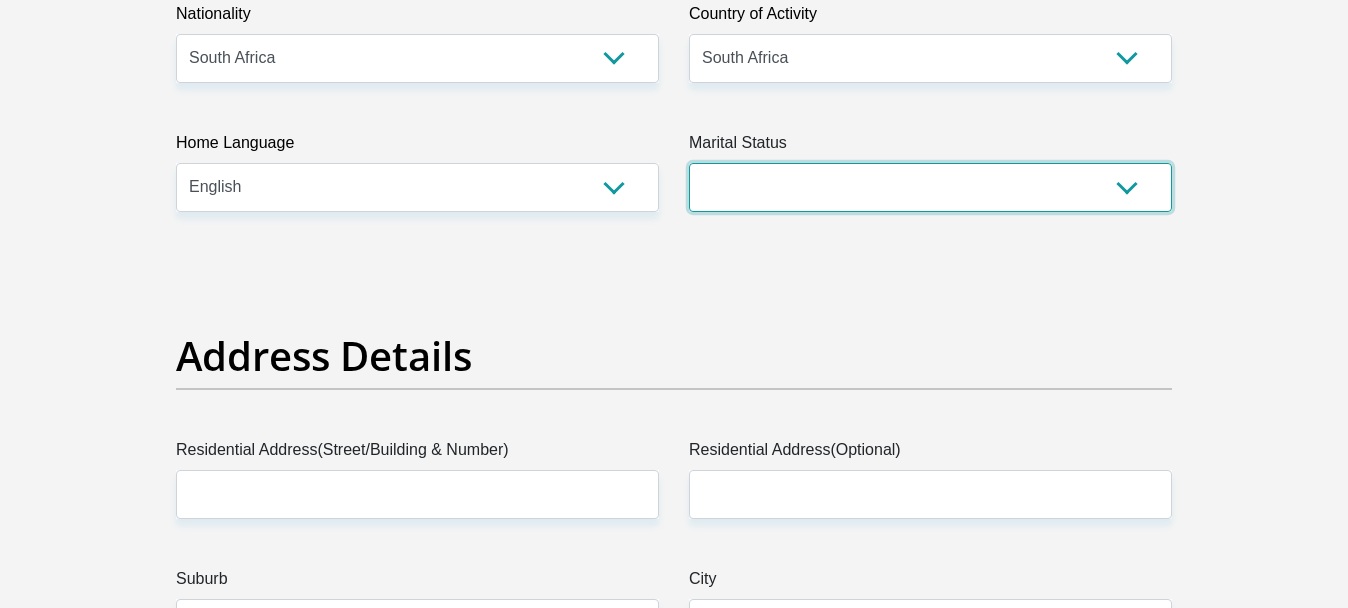 drag, startPoint x: 916, startPoint y: 174, endPoint x: 902, endPoint y: 201, distance: 30.413813 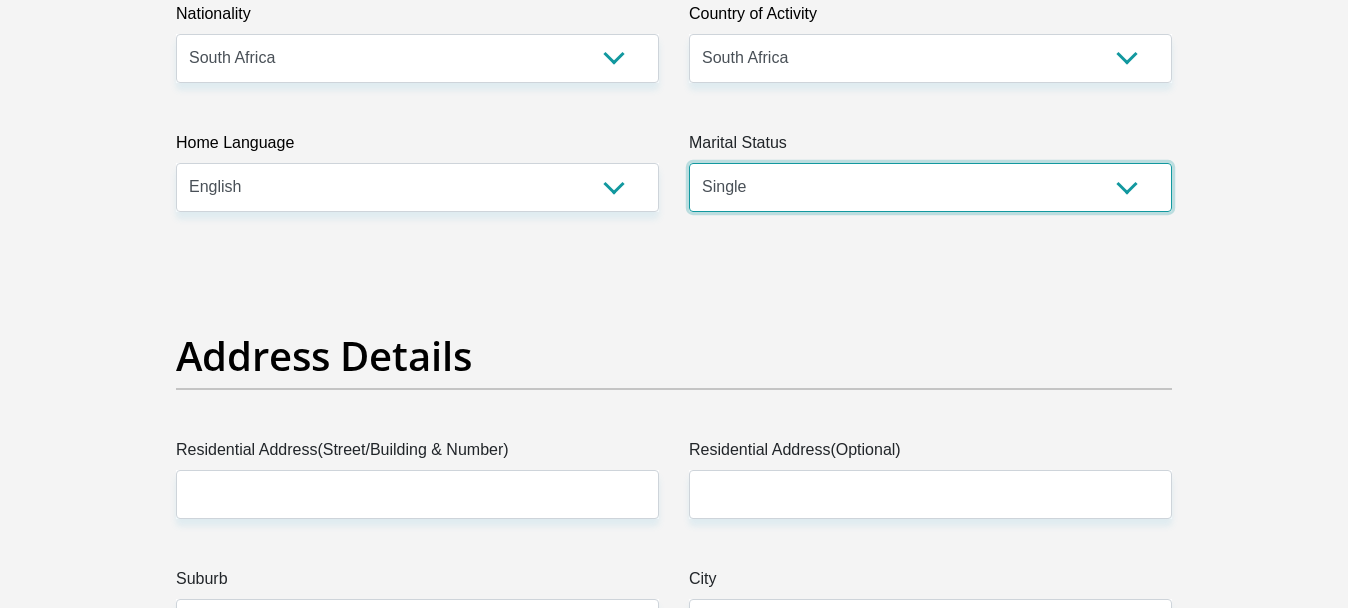 click on "Married ANC
Single
Divorced
Widowed
Married COP or Customary Law" at bounding box center (930, 187) 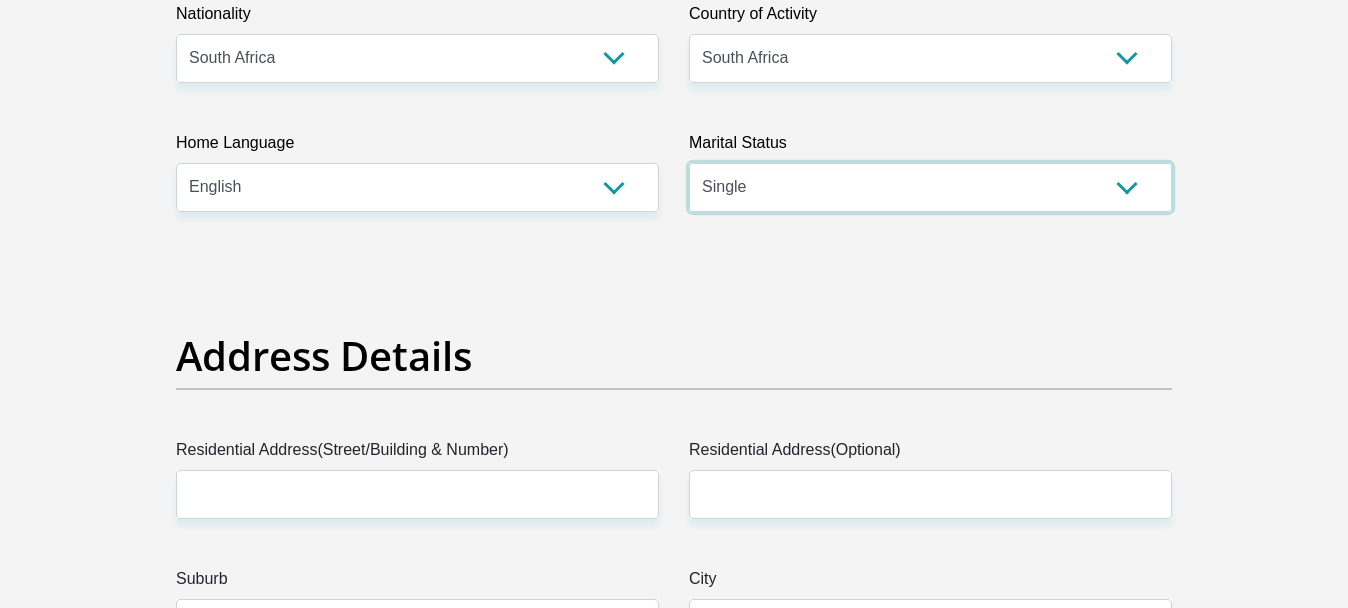 click on "Married ANC
Single
Divorced
Widowed
Married COP or Customary Law" at bounding box center (930, 187) 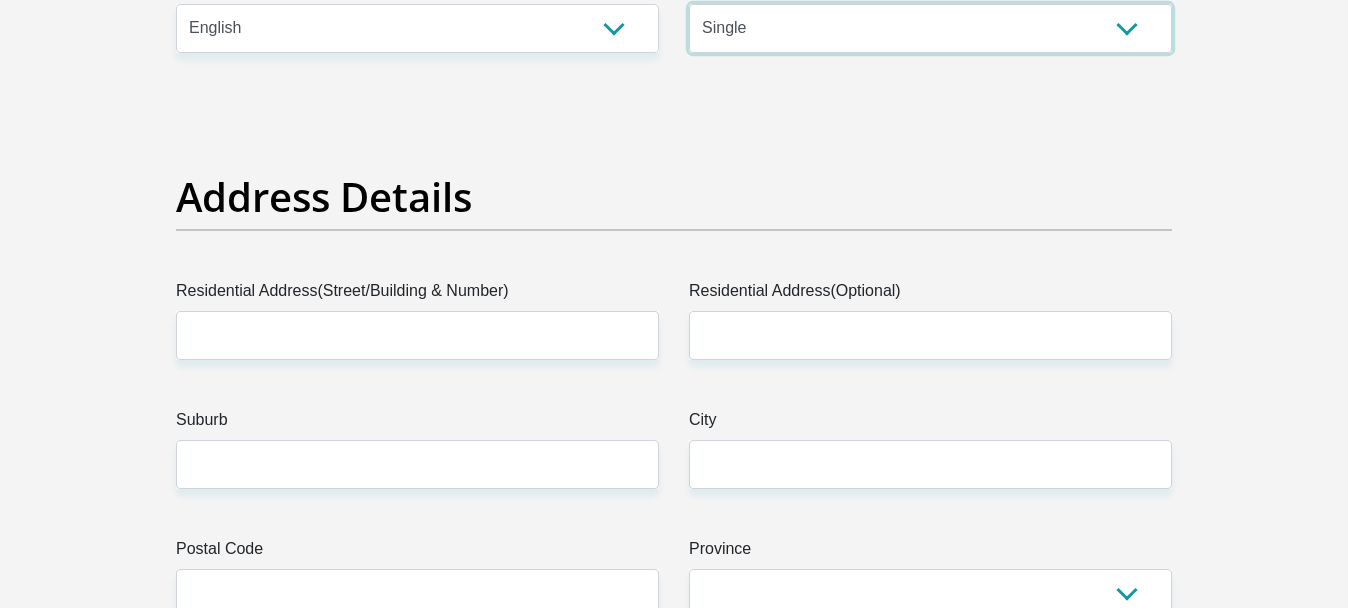 scroll, scrollTop: 1000, scrollLeft: 0, axis: vertical 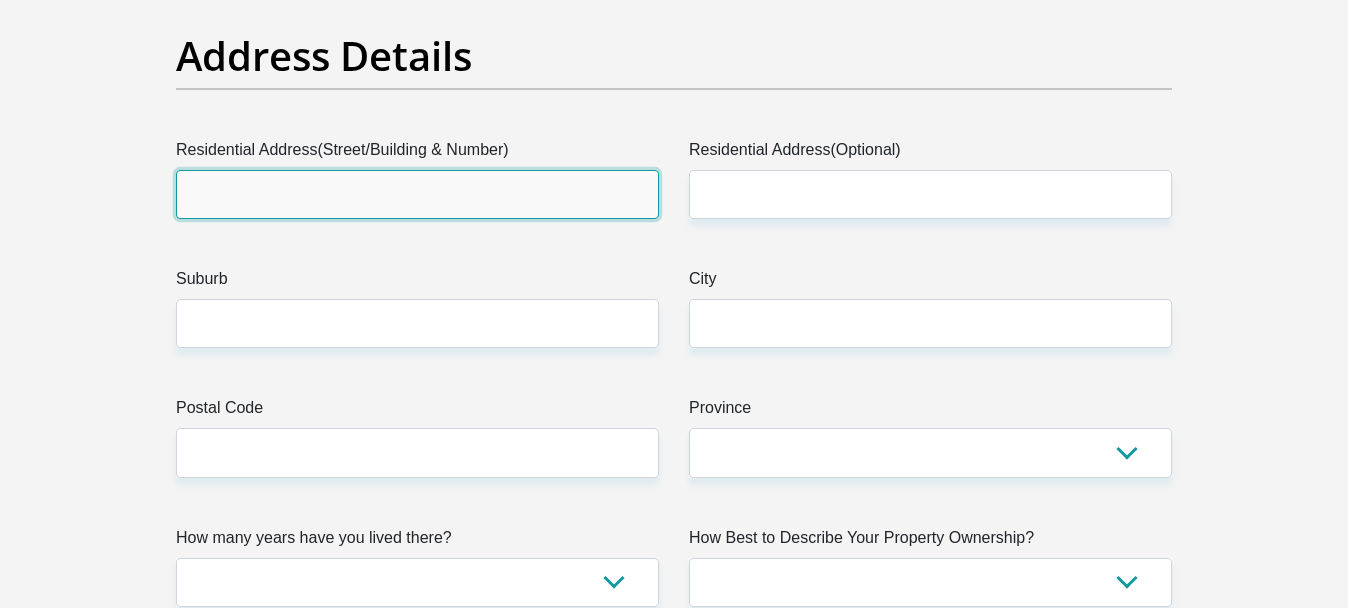 click on "Residential Address(Street/Building & Number)" at bounding box center (417, 194) 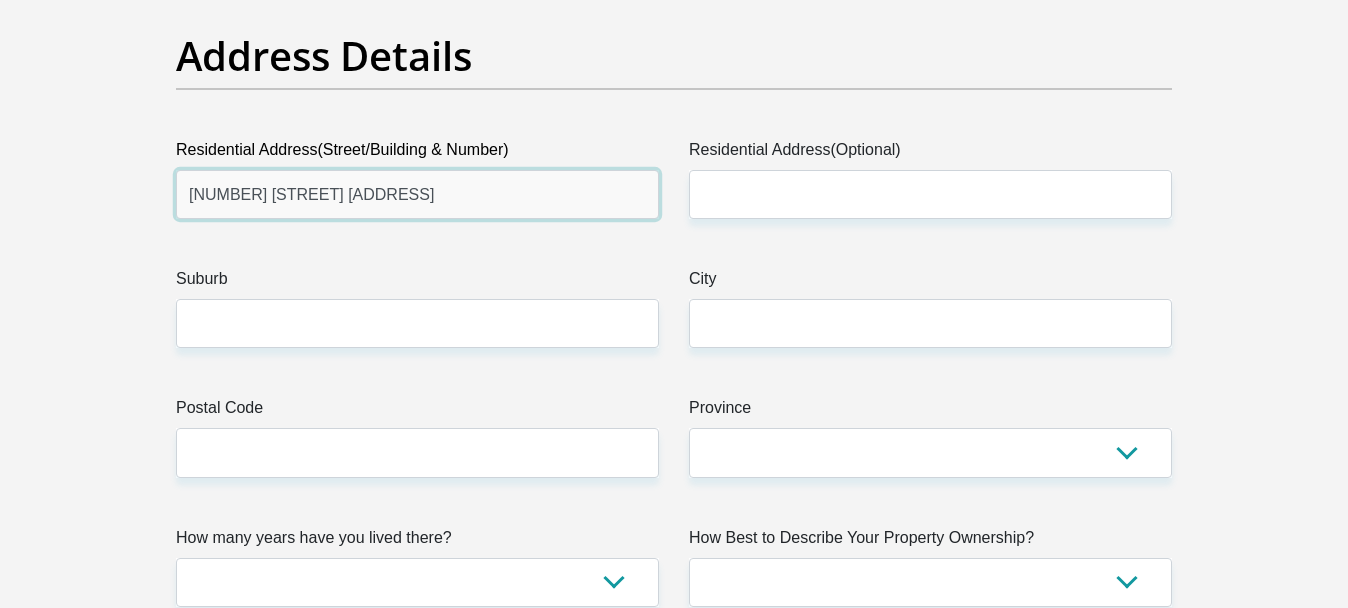 type on "[NUMBER] [STREET] [ADDRESS]" 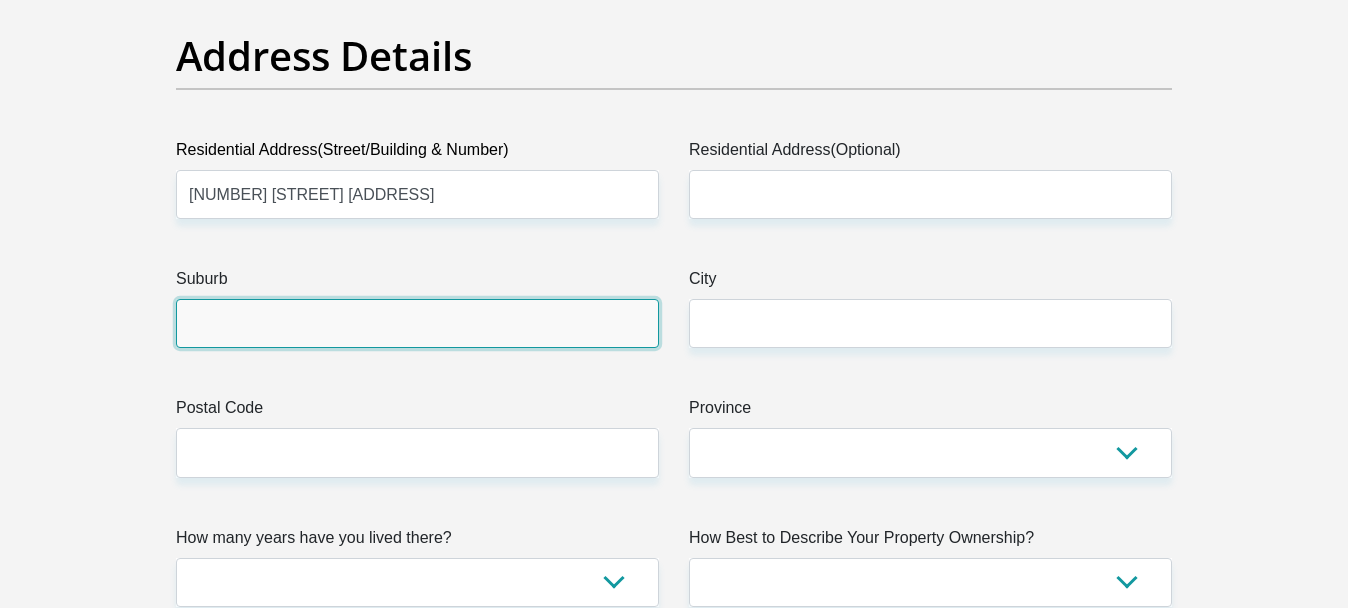 click on "Suburb" at bounding box center (417, 323) 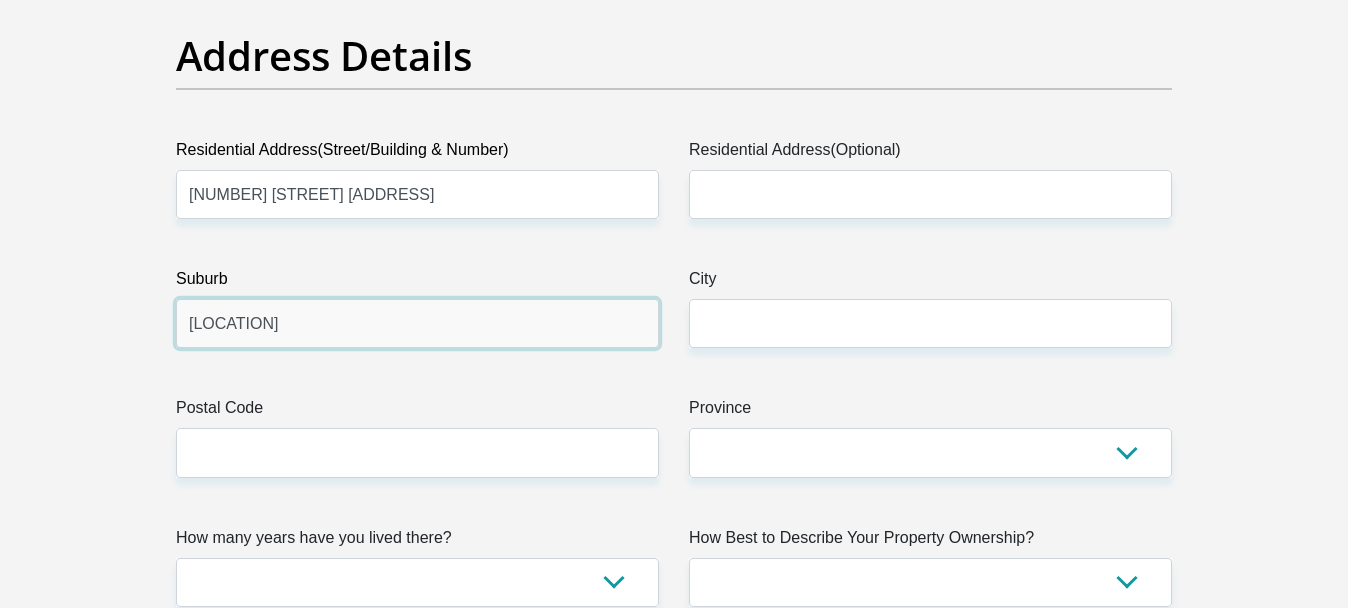 type on "[LOCATION]" 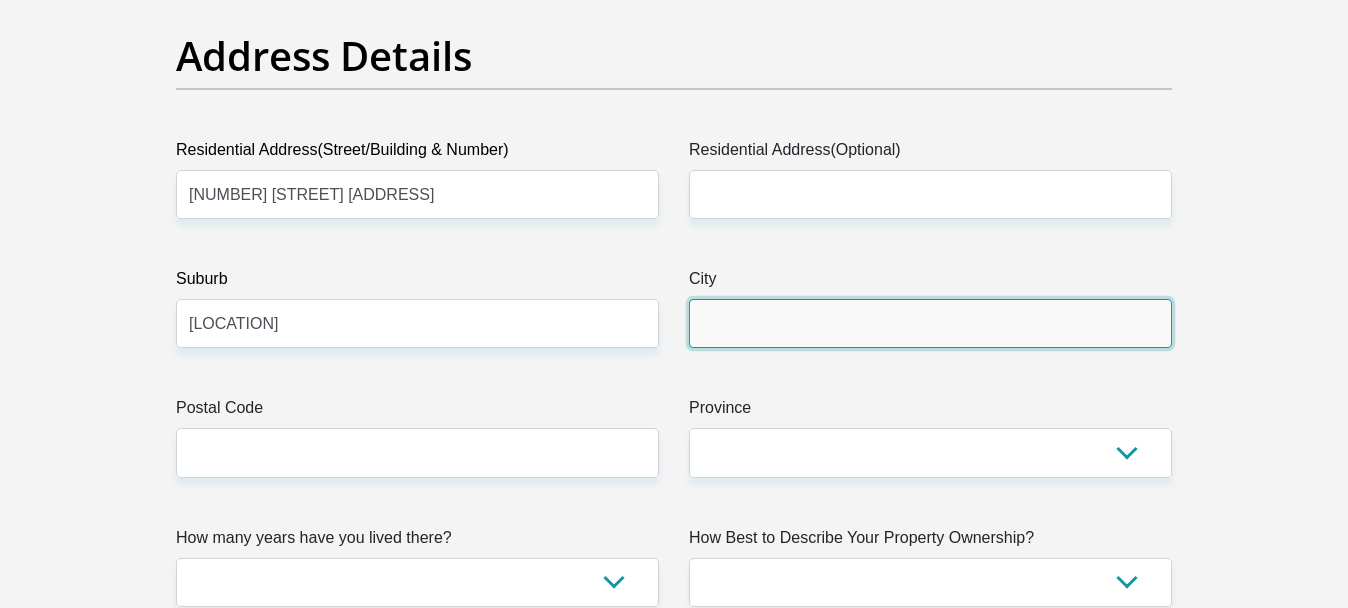 click on "City" at bounding box center [930, 323] 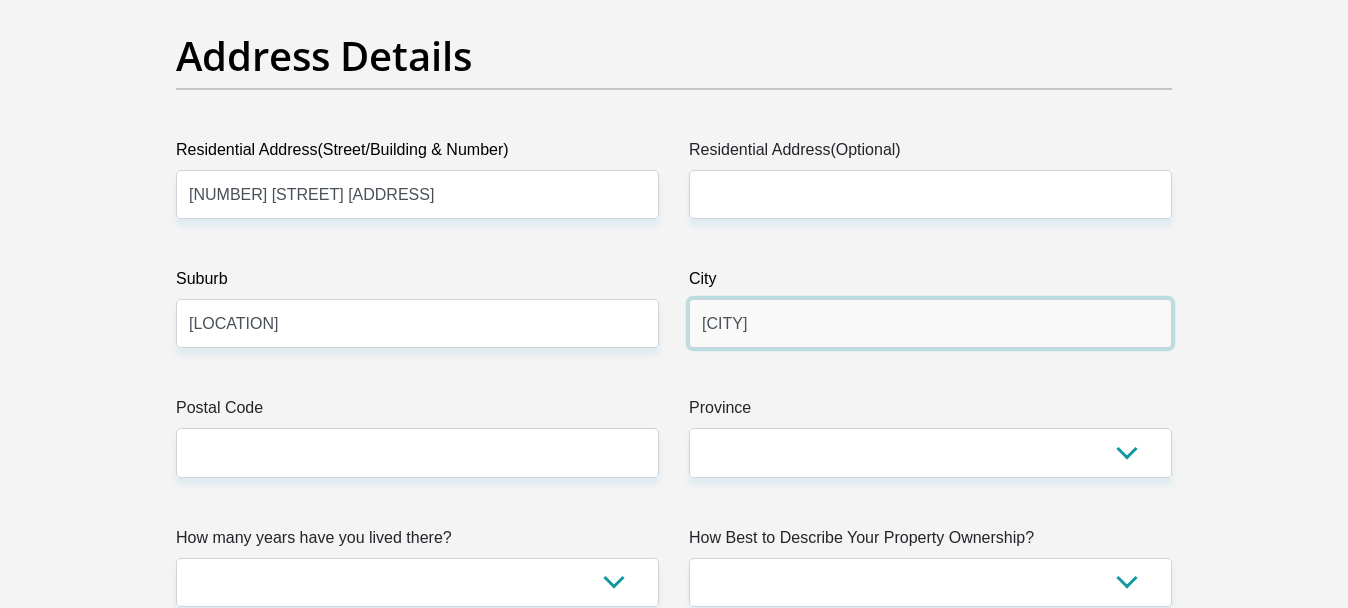 type on "[CITY]" 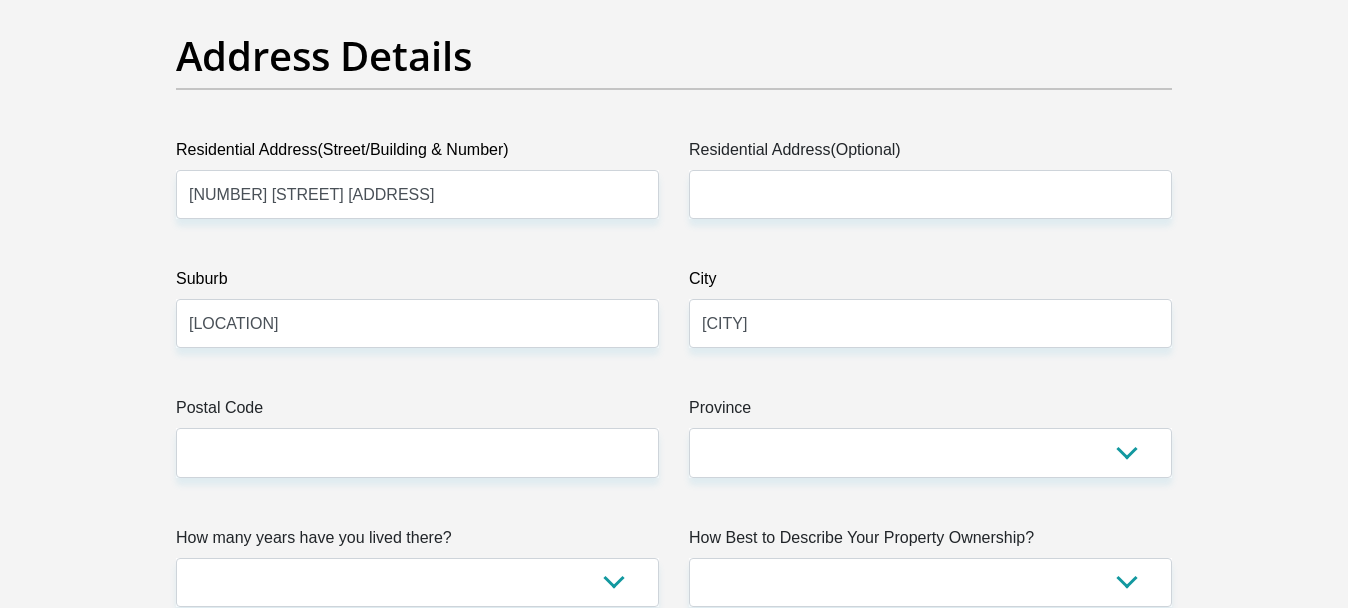 click on "Title
Mr
Ms
Mrs
Dr
Other
First Name
[FIRST]
Surname
[LAST]
ID Number
[ID_NUMBER]
Please input valid ID number
Race
Black
Coloured
Indian
White
Other
Contact Number
[PHONE]
Please input valid contact number
Nationality
South Africa
Afghanistan
Aland Islands  Albania  Algeria" at bounding box center (674, 2567) 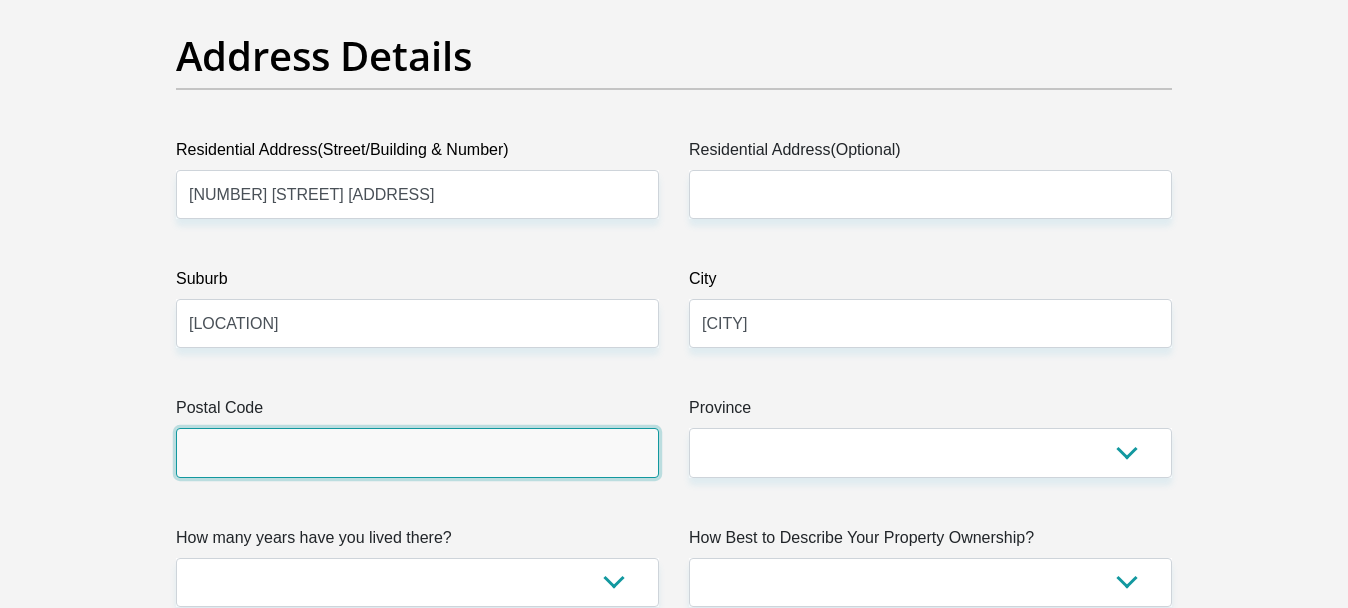 click on "Postal Code" at bounding box center [417, 452] 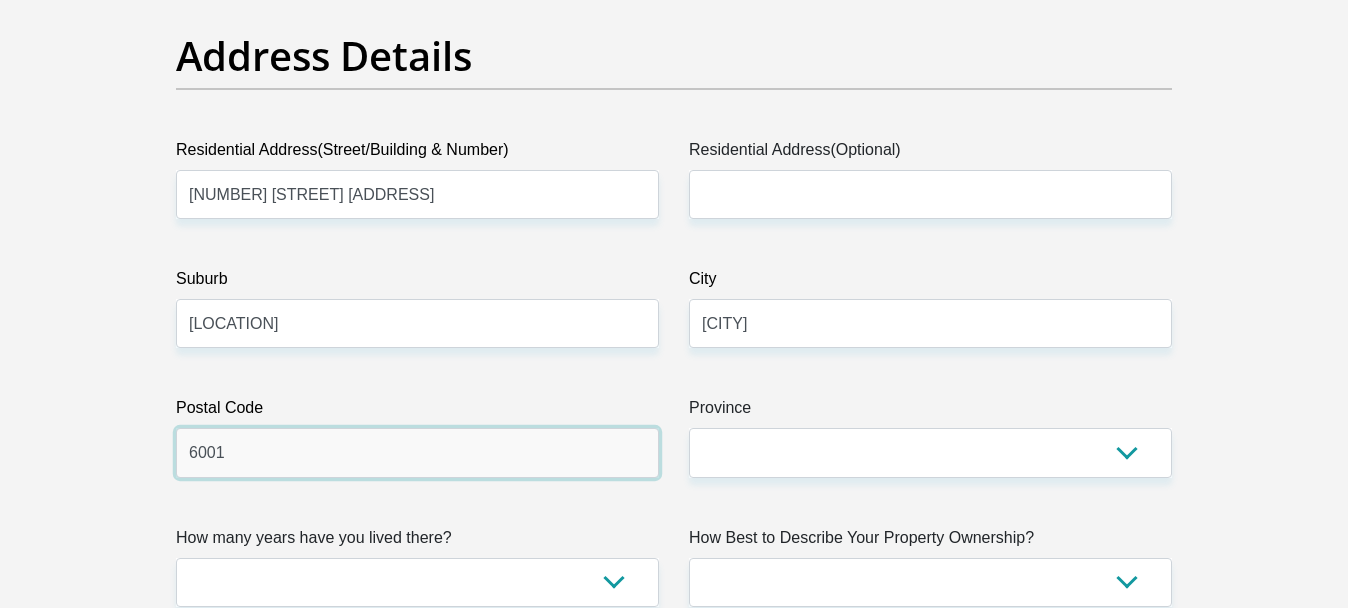 type on "6001" 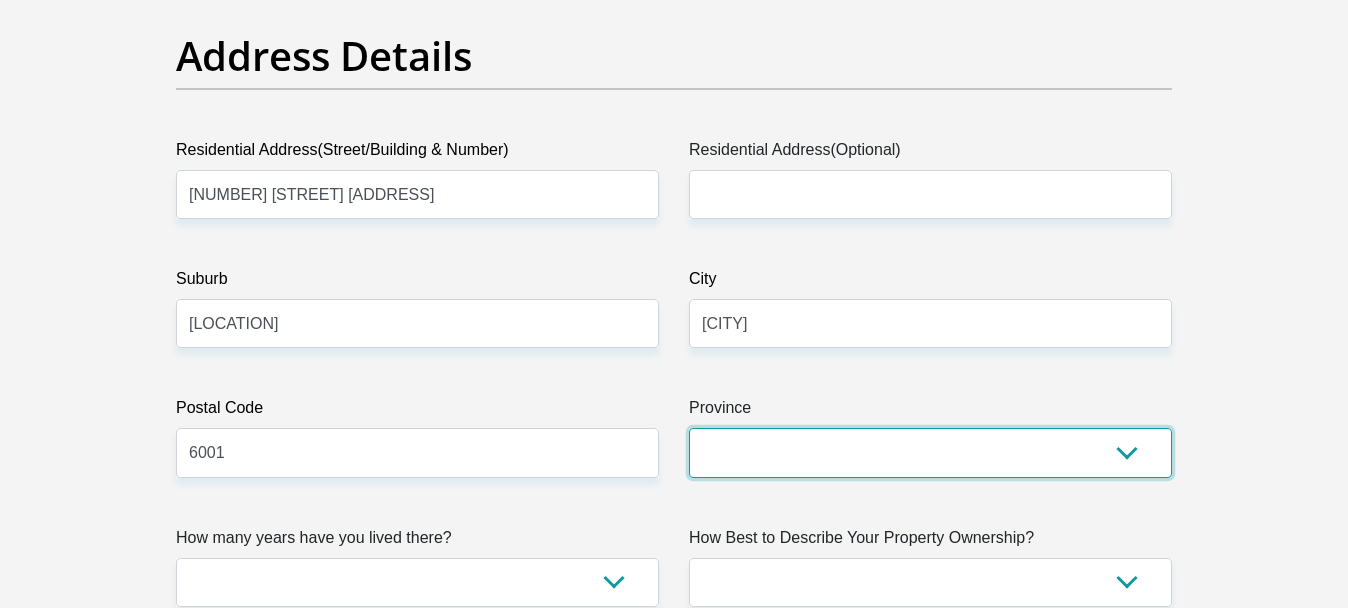 click on "Eastern Cape
Free State
Gauteng
KwaZulu-Natal
Limpopo
Mpumalanga
Northern Cape
North West
Western Cape" at bounding box center (930, 452) 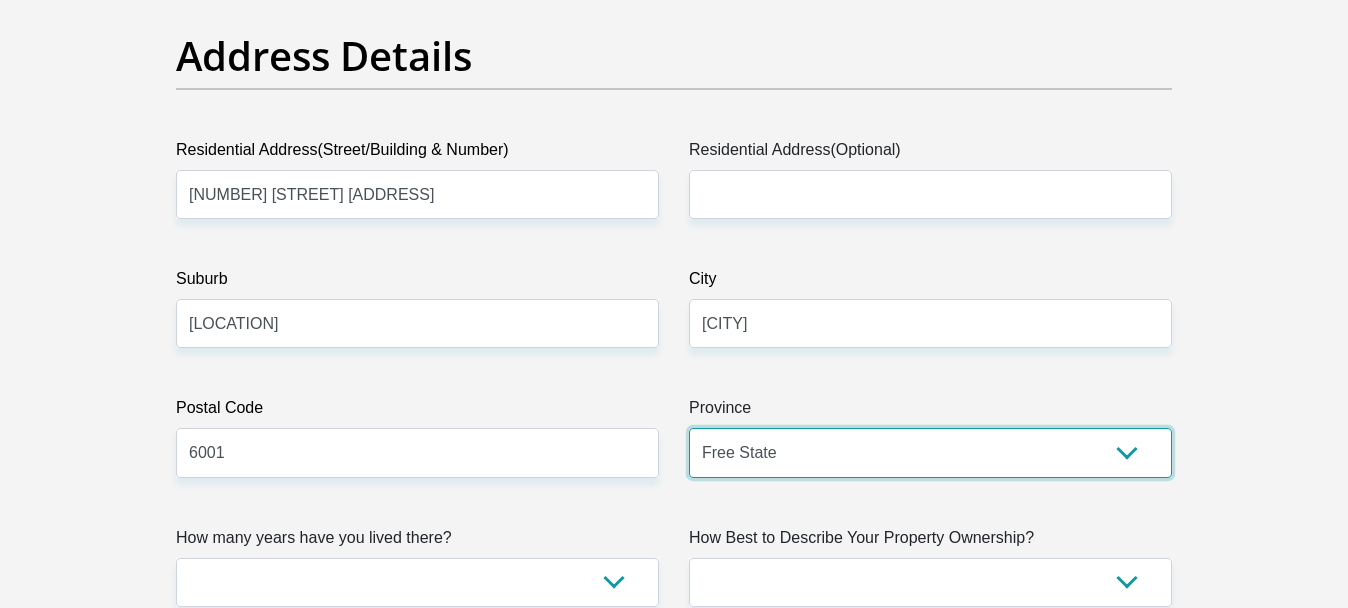 click on "Eastern Cape
Free State
Gauteng
KwaZulu-Natal
Limpopo
Mpumalanga
Northern Cape
North West
Western Cape" at bounding box center [930, 452] 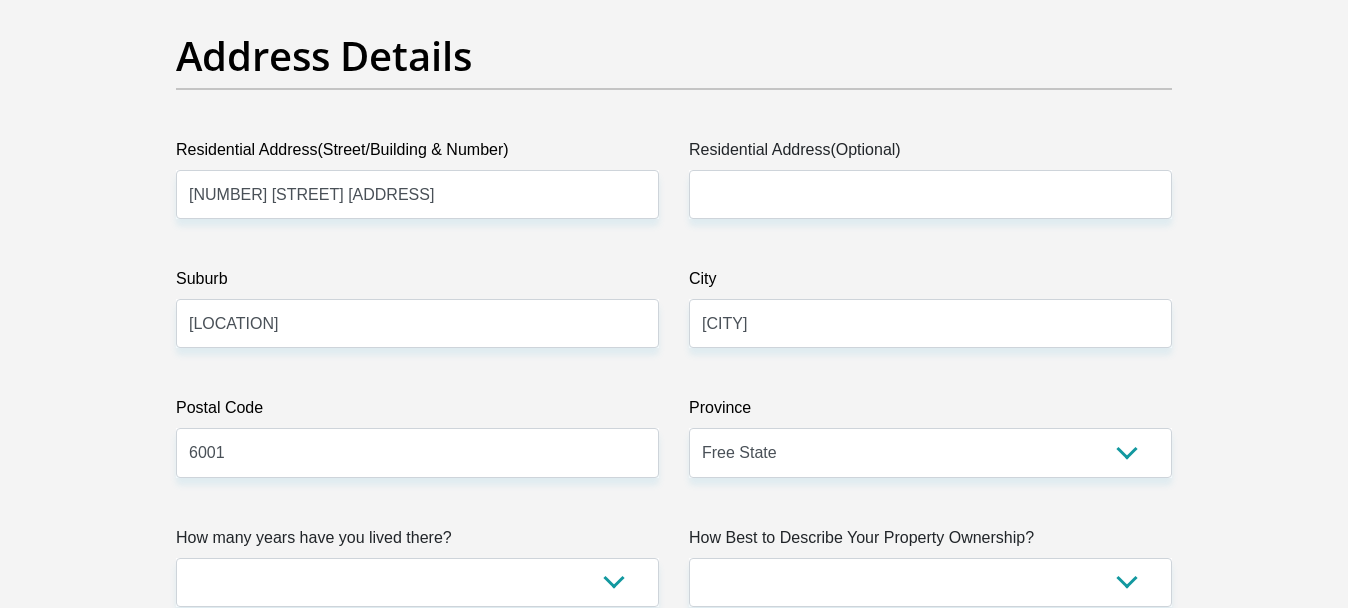 click on "How Best to Describe Your Property Ownership?" at bounding box center [930, 542] 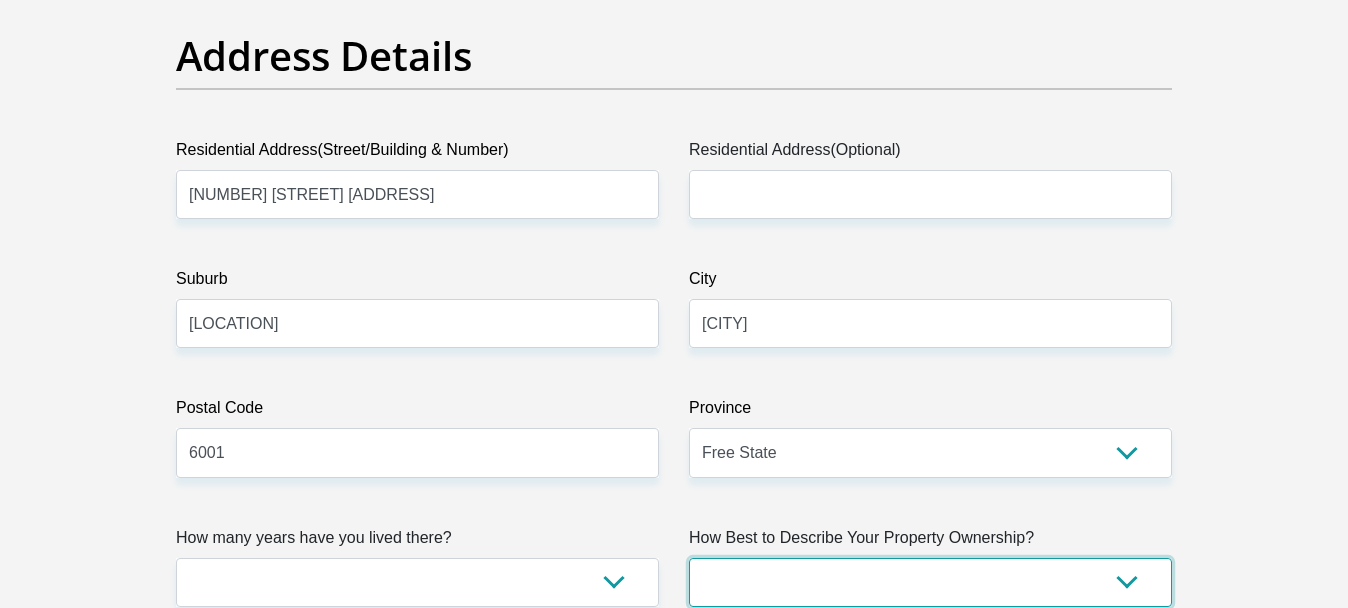 click on "Owned
Rented
Family Owned
Company Dwelling" at bounding box center [930, 582] 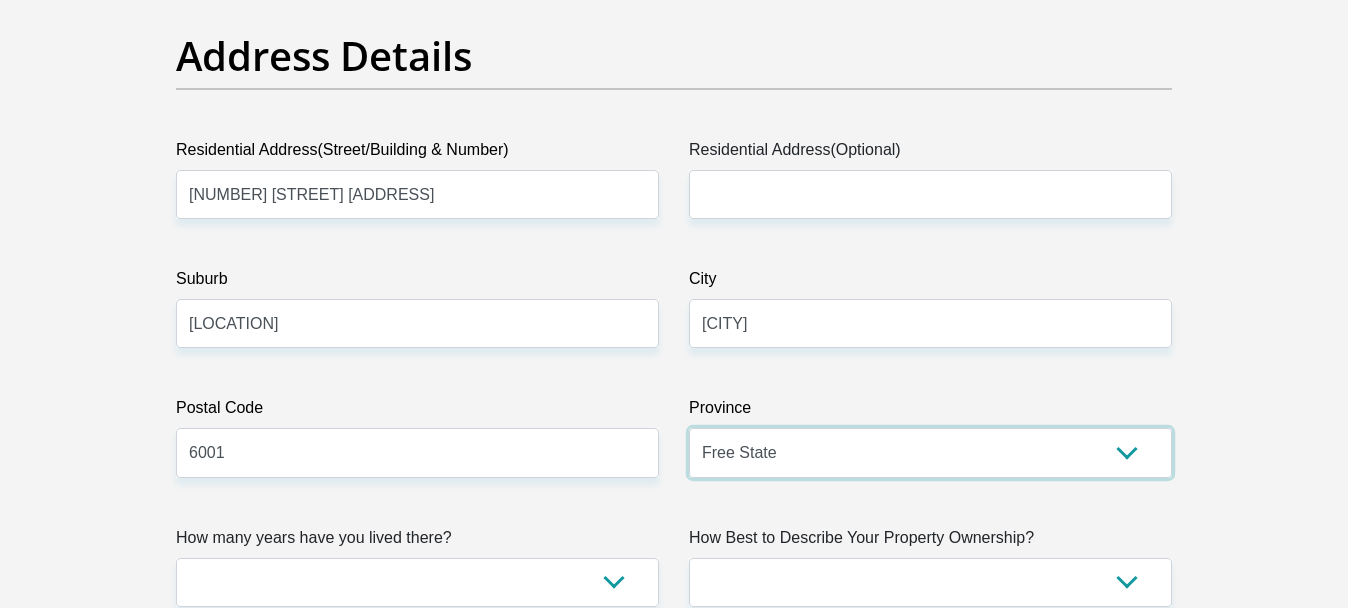 drag, startPoint x: 770, startPoint y: 458, endPoint x: 763, endPoint y: 476, distance: 19.313208 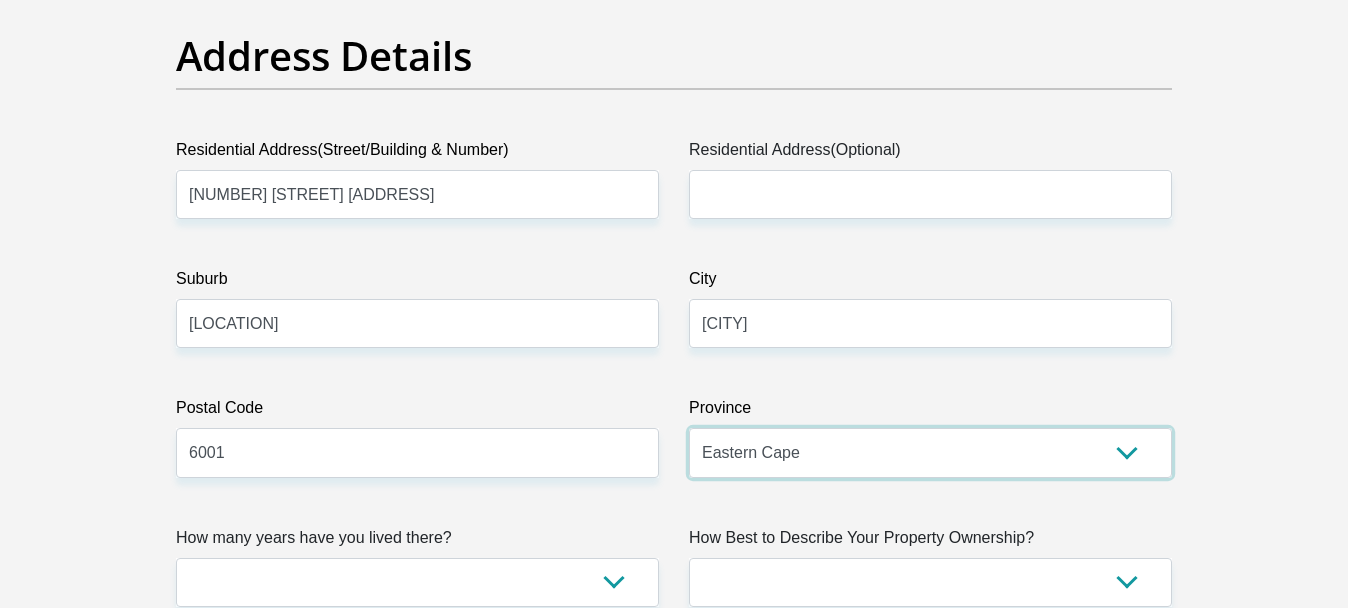 click on "Eastern Cape
Free State
Gauteng
KwaZulu-Natal
Limpopo
Mpumalanga
Northern Cape
North West
Western Cape" at bounding box center (930, 452) 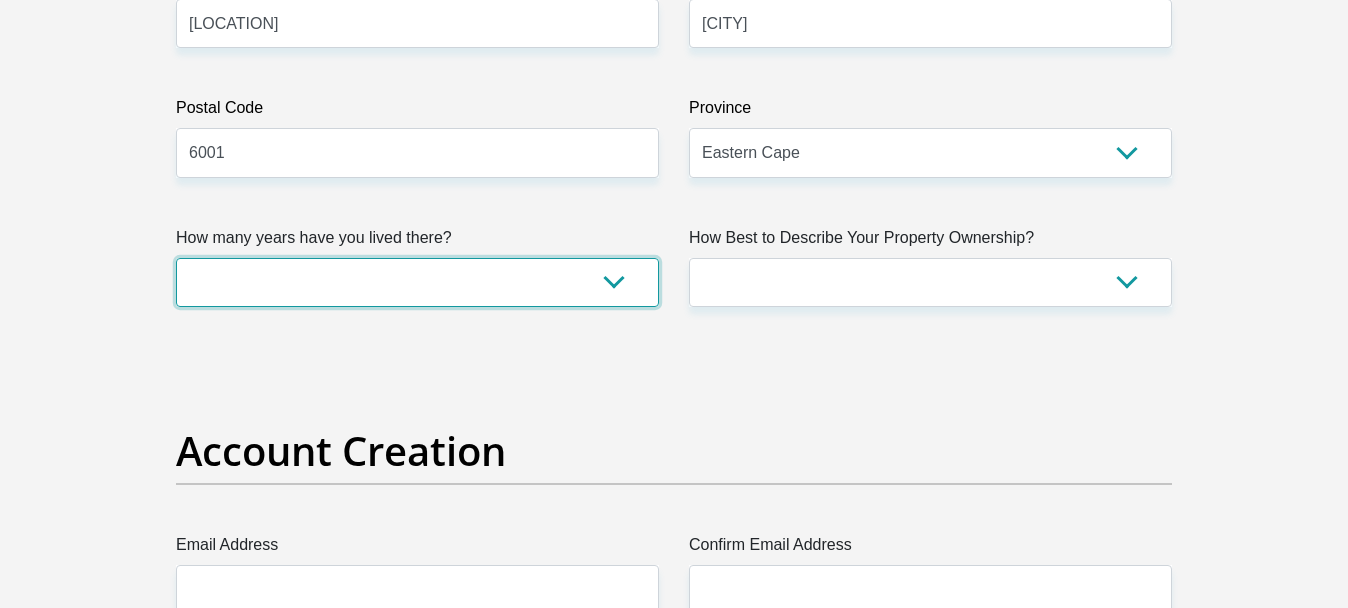 click on "less than 1 year
1-3 years
3-5 years
5+ years" at bounding box center [417, 282] 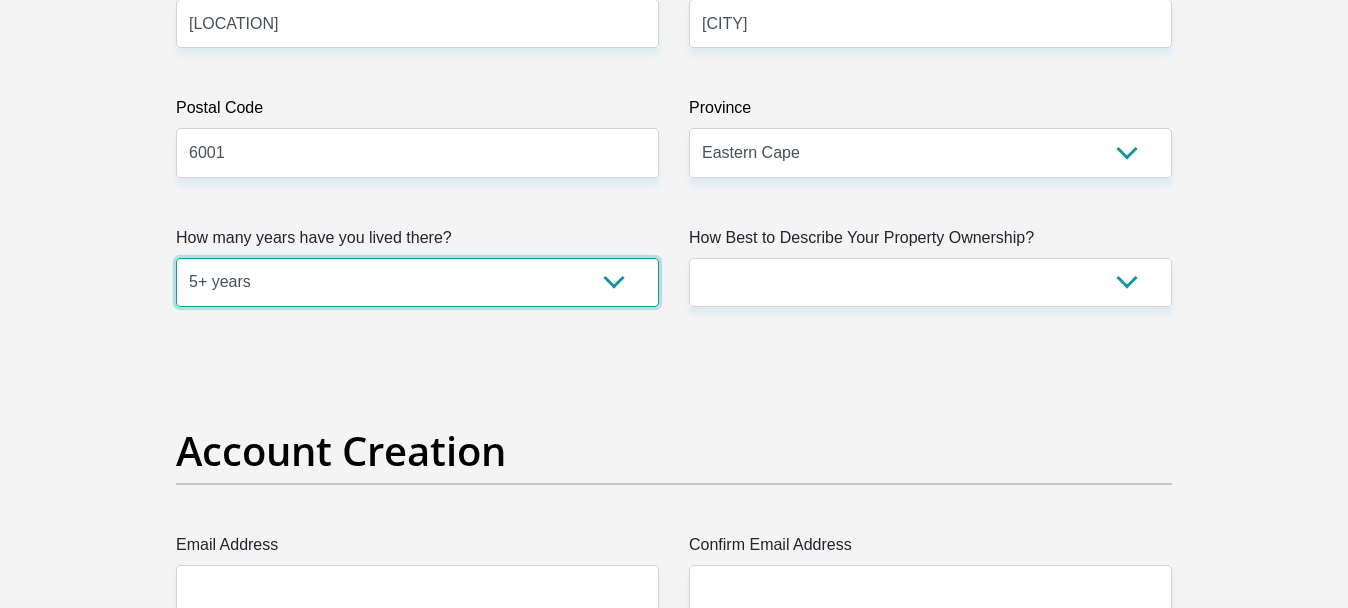 click on "less than 1 year
1-3 years
3-5 years
5+ years" at bounding box center (417, 282) 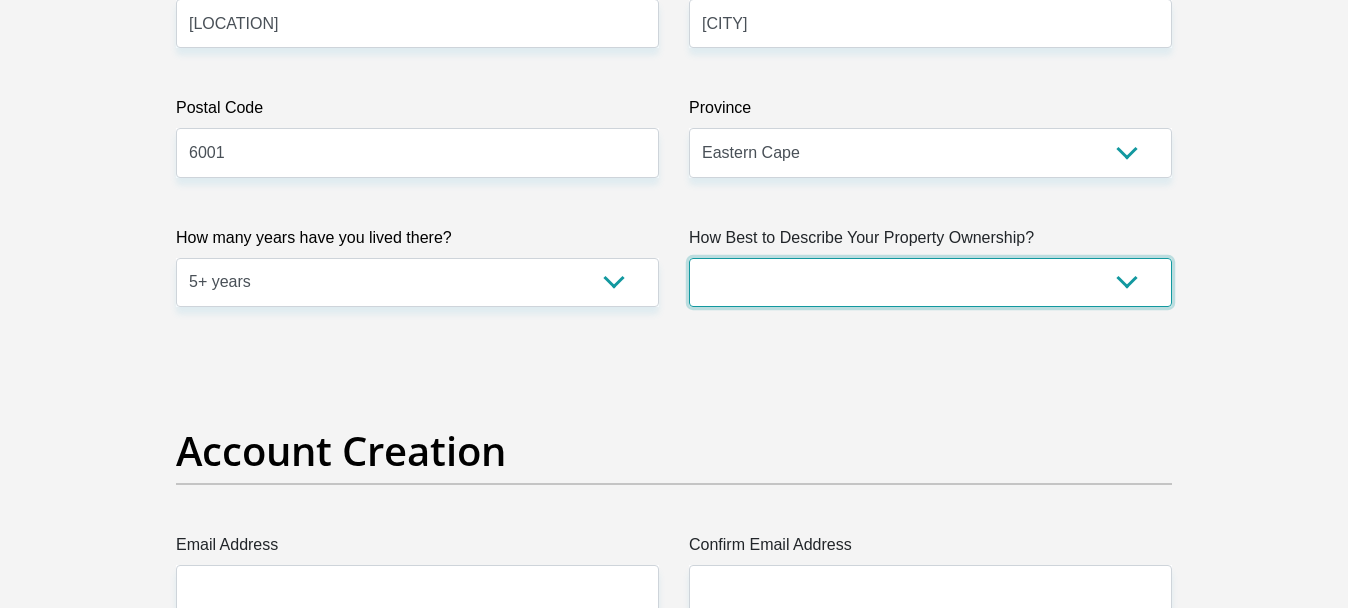 click on "Owned
Rented
Family Owned
Company Dwelling" at bounding box center [930, 282] 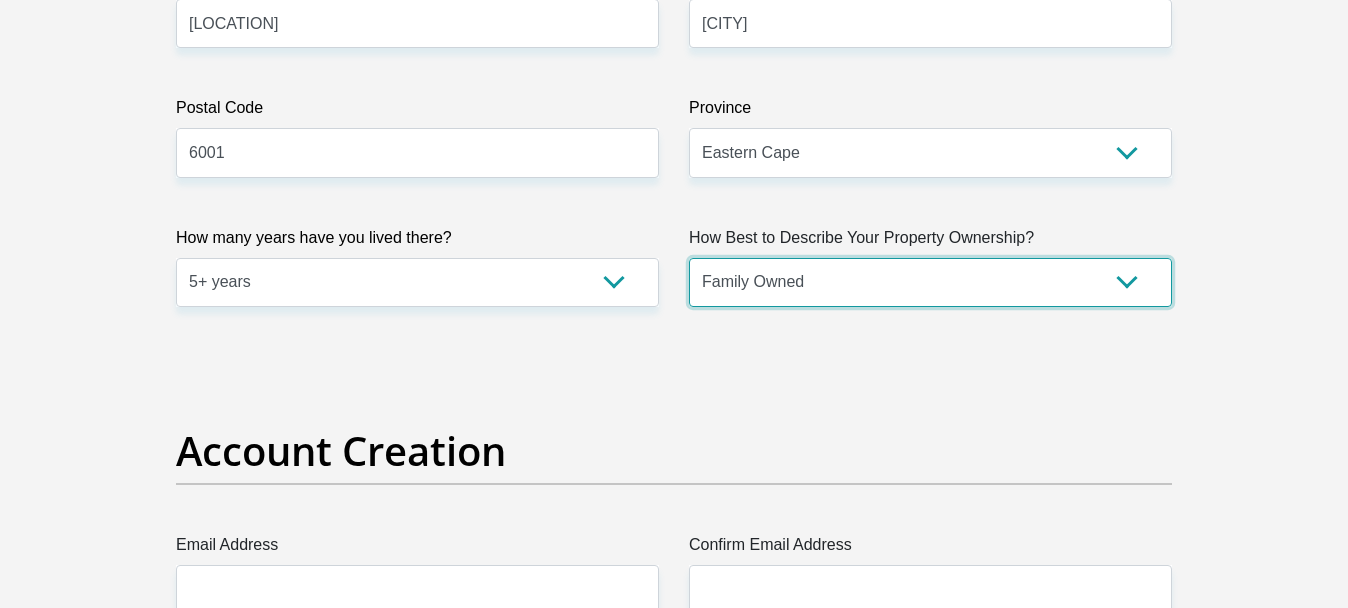 click on "Owned
Rented
Family Owned
Company Dwelling" at bounding box center (930, 282) 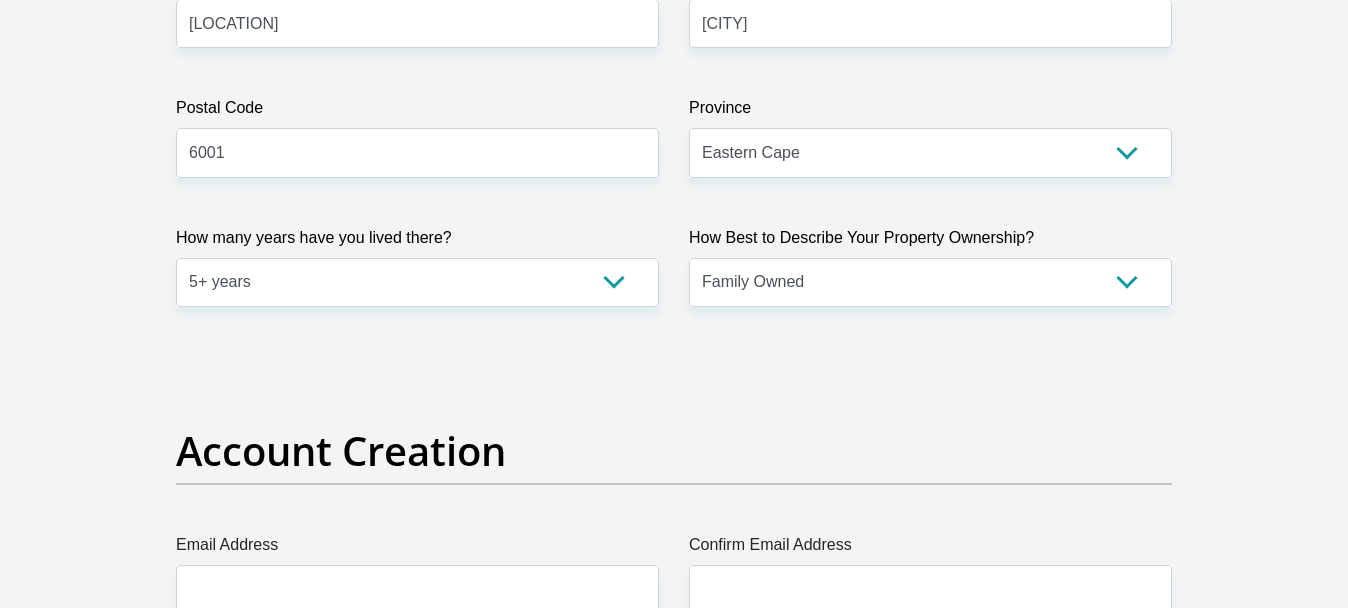 click on "Title
Mr
Ms
Mrs
Dr
Other
First Name
[FIRST]
Surname
[LAST]
ID Number
[ID_NUMBER]
Please input valid ID number
Race
Black
Coloured
Indian
White
Other
Contact Number
[PHONE]
Please input valid contact number
Nationality
South Africa
Afghanistan
Aland Islands  Albania  Algeria" at bounding box center (674, 2267) 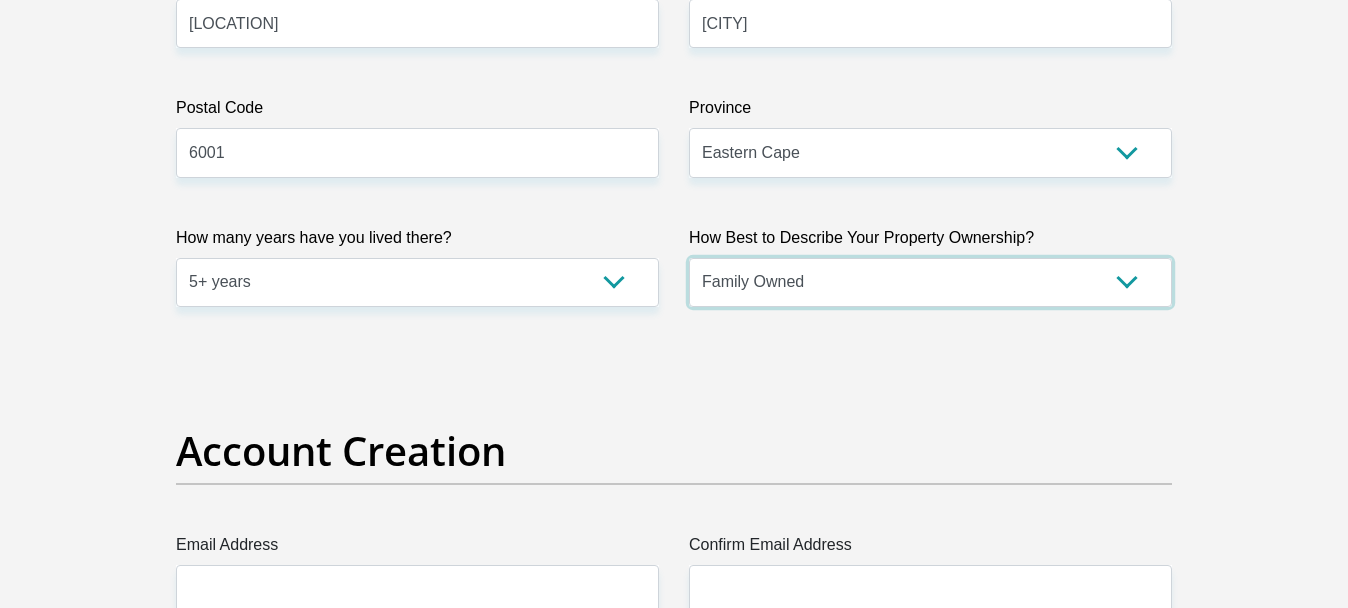 click on "Owned
Rented
Family Owned
Company Dwelling" at bounding box center [930, 282] 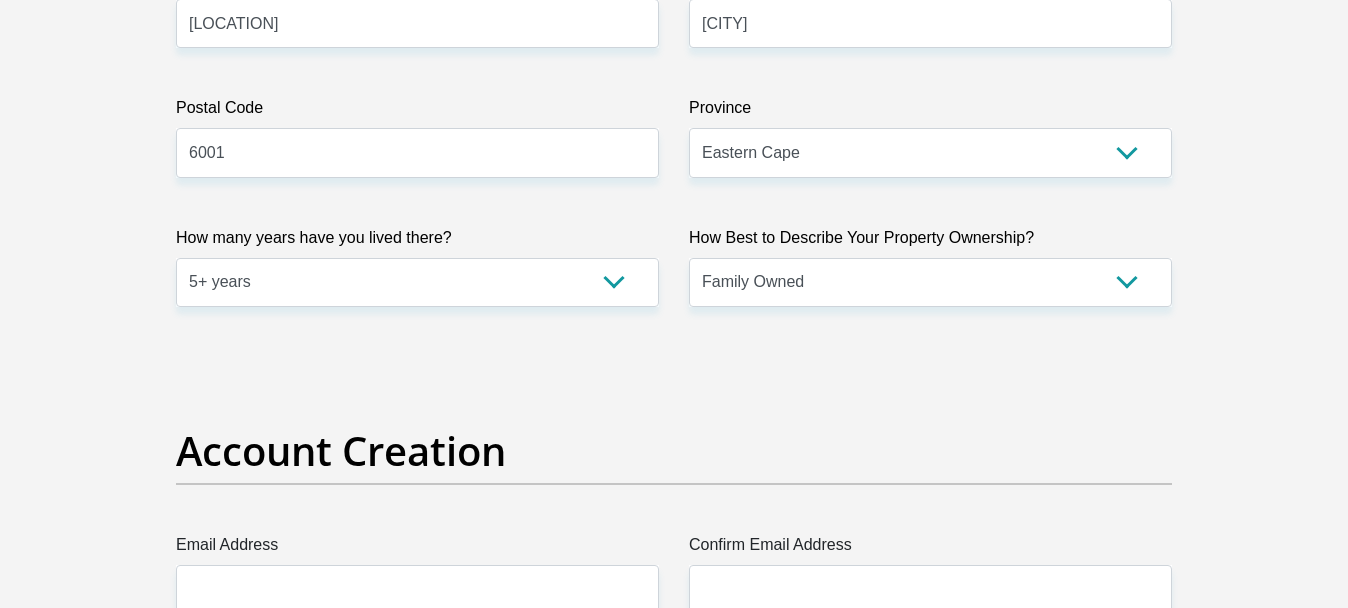 click on "Title
Mr
Ms
Mrs
Dr
Other
First Name
[FIRST]
Surname
[LAST]
ID Number
[ID_NUMBER]
Please input valid ID number
Race
Black
Coloured
Indian
White
Other
Contact Number
[PHONE]
Please input valid contact number
Nationality
South Africa
Afghanistan
Aland Islands  Albania  Algeria" at bounding box center (674, 2267) 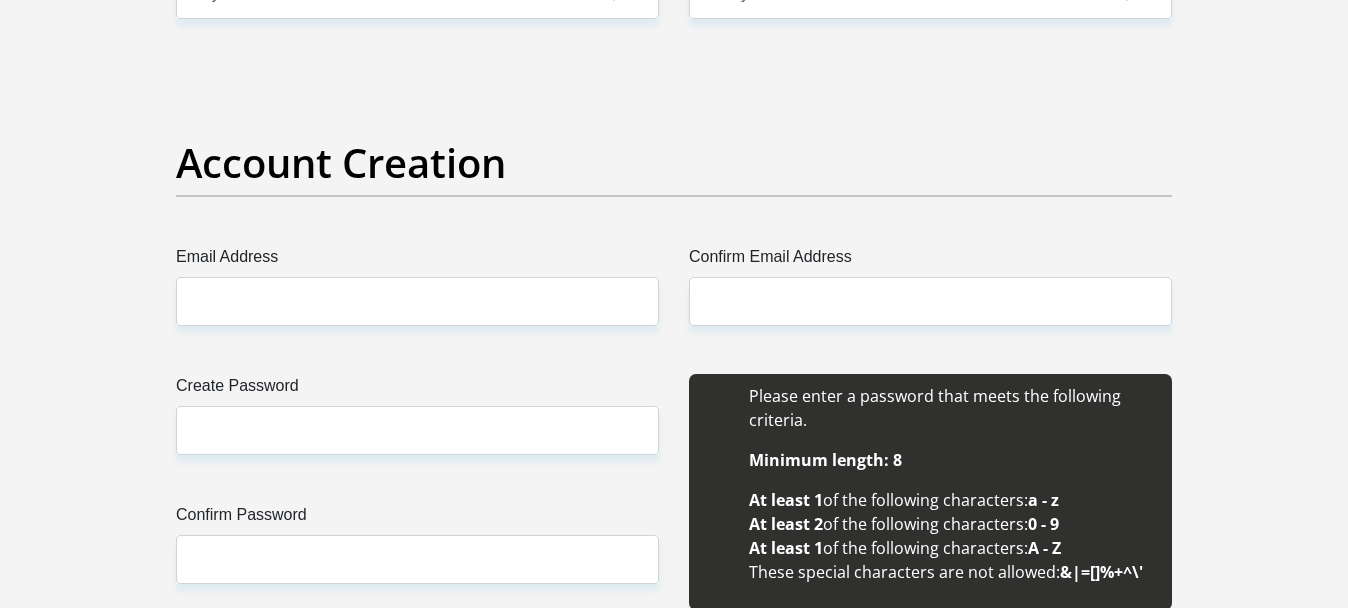 scroll, scrollTop: 1600, scrollLeft: 0, axis: vertical 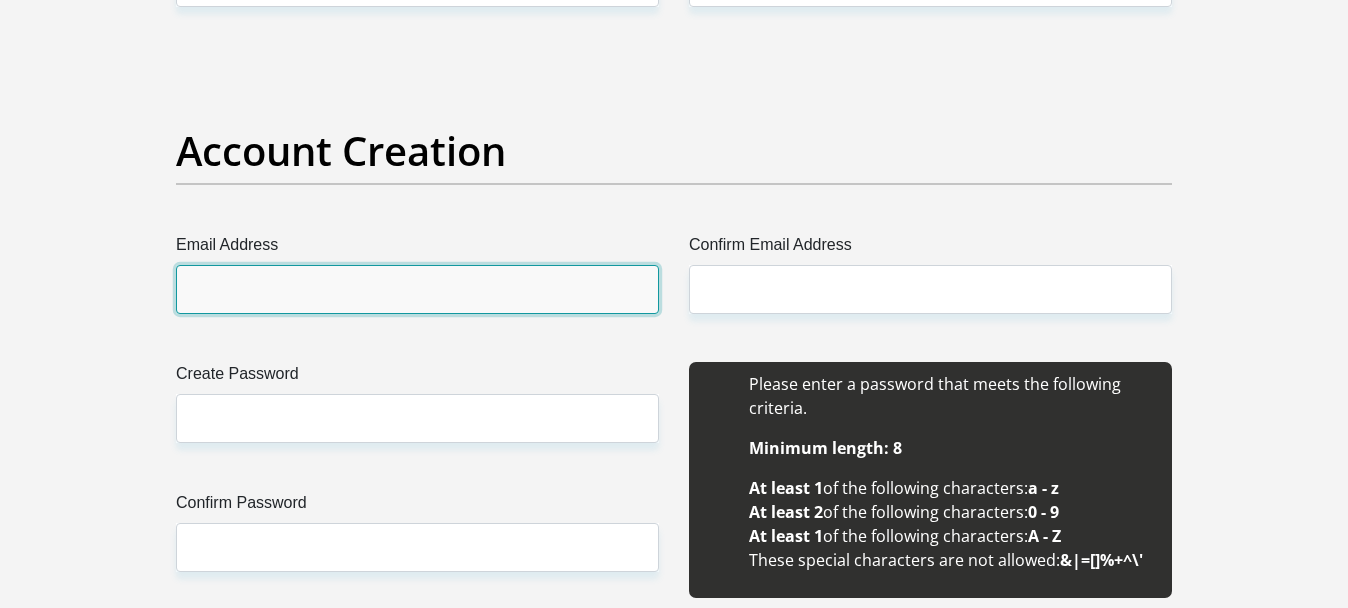 click on "Email Address" at bounding box center (417, 289) 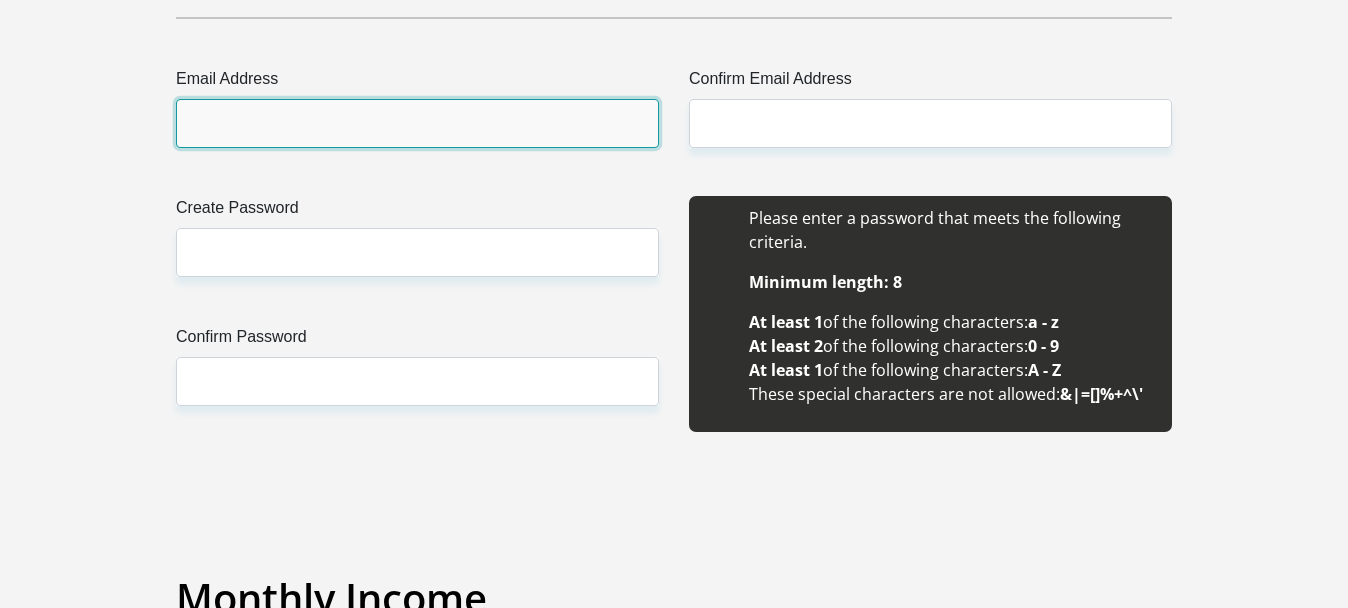 scroll, scrollTop: 1800, scrollLeft: 0, axis: vertical 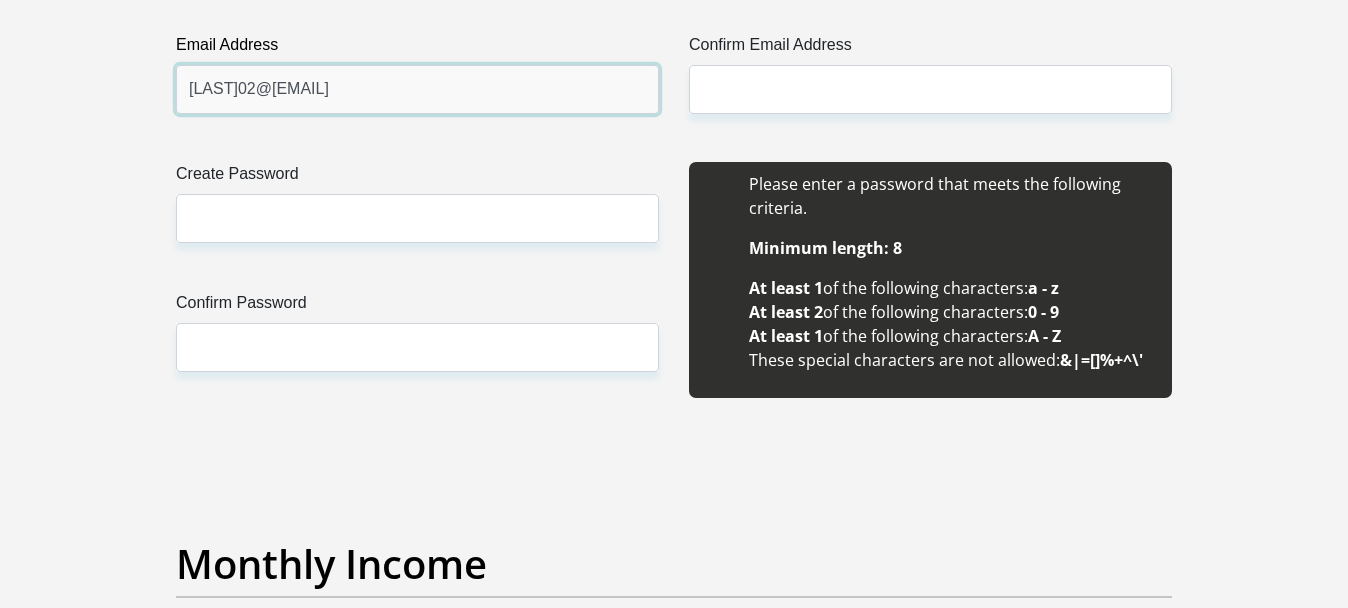 type on "[LAST]02@[EMAIL]" 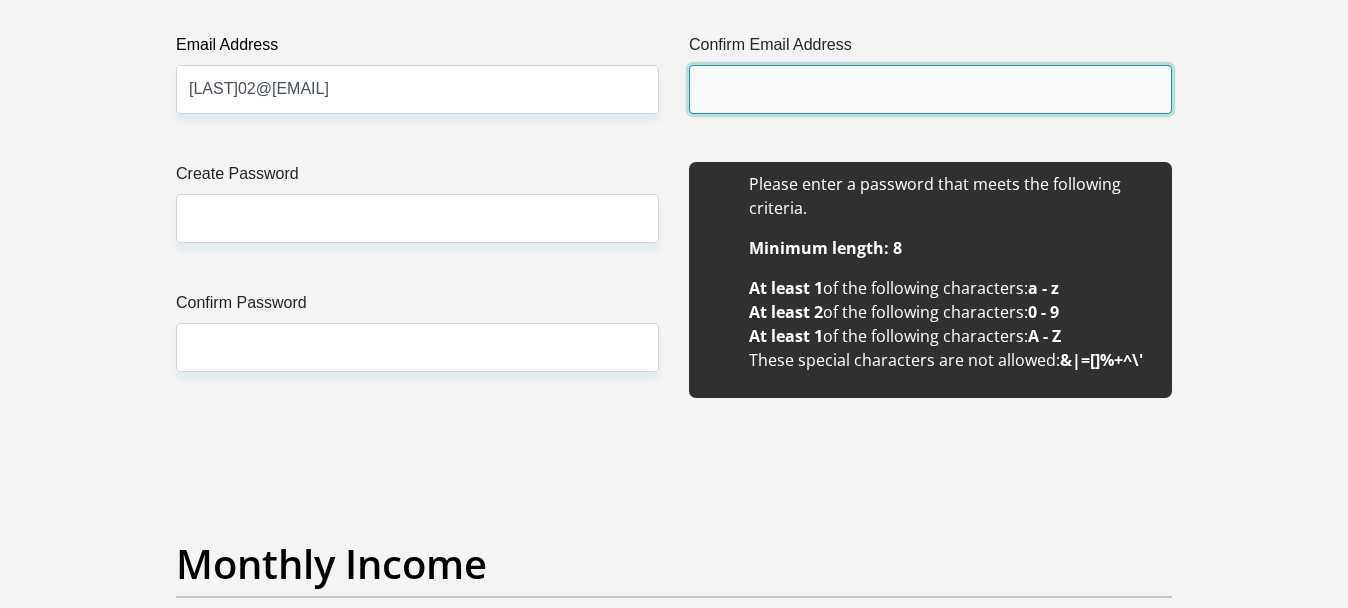 click on "Confirm Email Address" at bounding box center (930, 89) 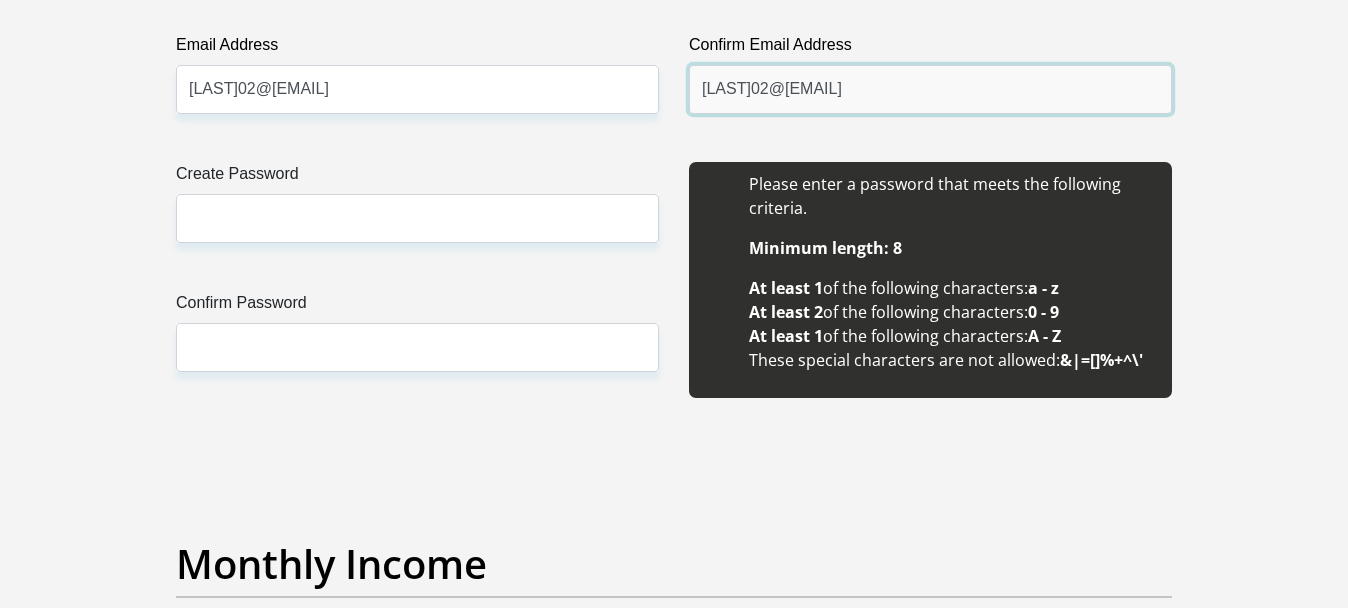 type on "[LAST]02@[EMAIL]" 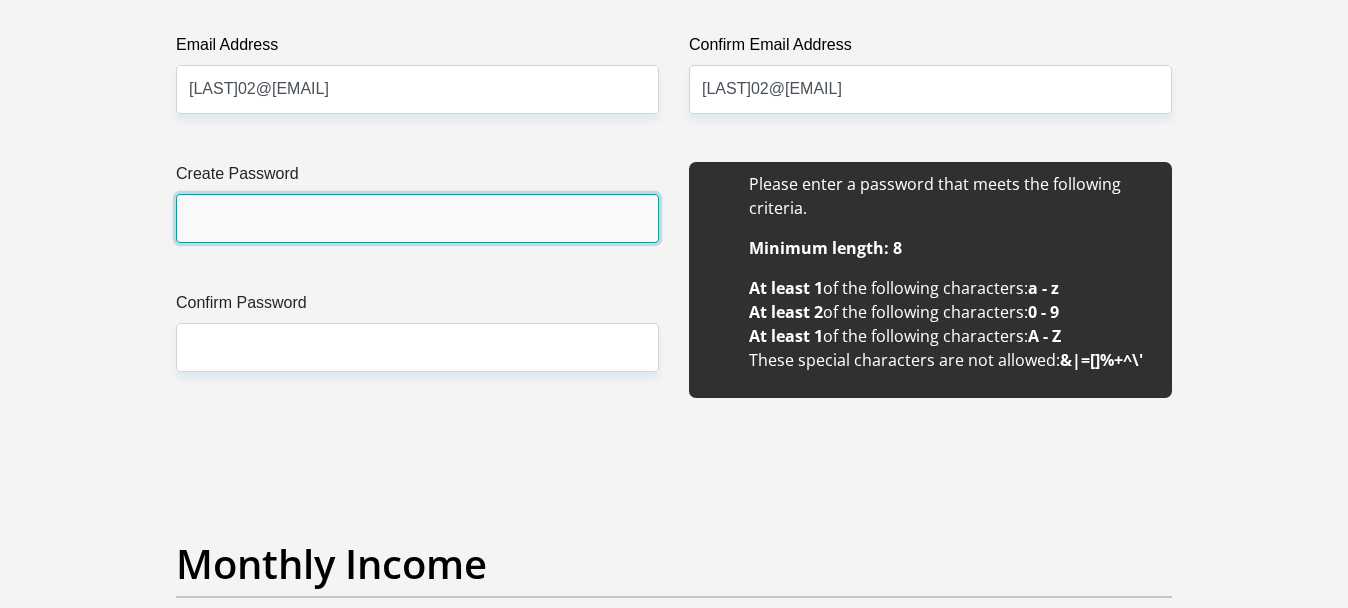 click on "Create Password" at bounding box center [417, 218] 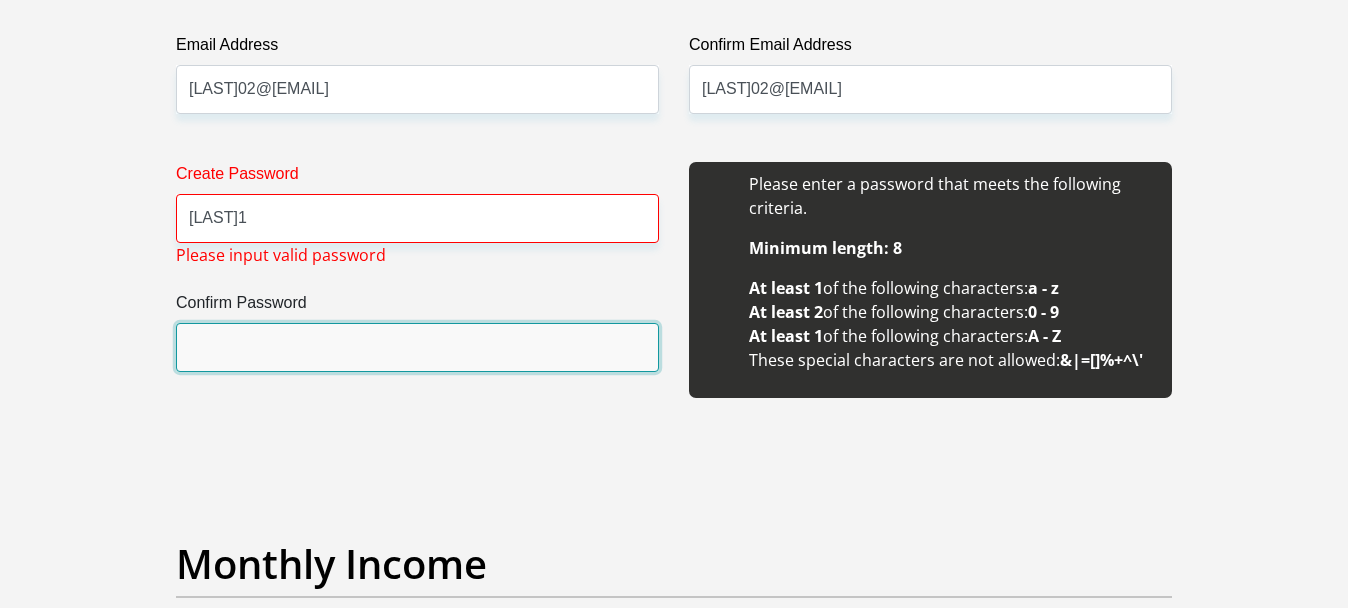 click on "Confirm Password" at bounding box center [417, 347] 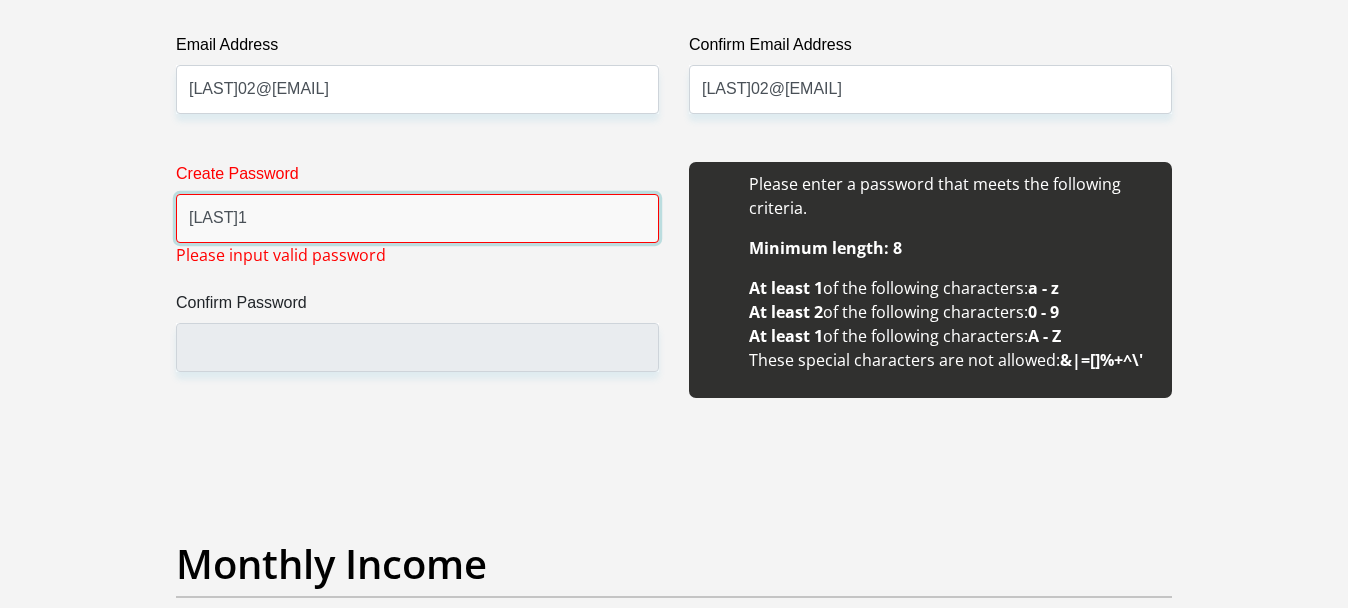 click on "[LAST]1" at bounding box center [417, 218] 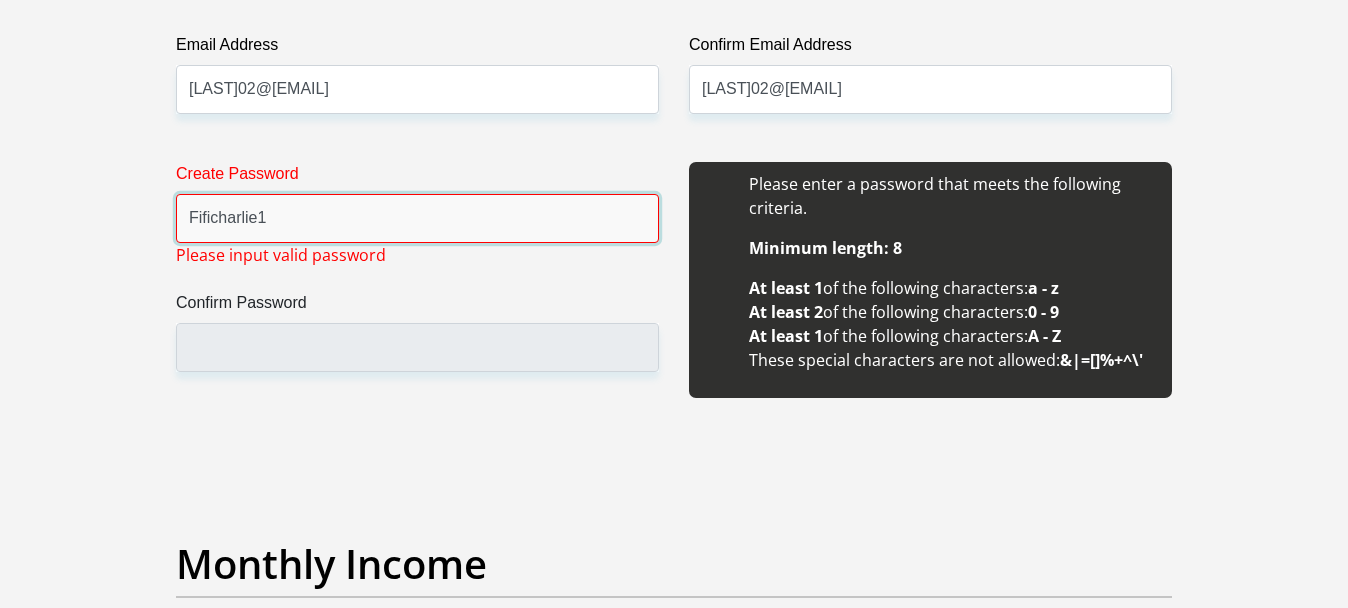type on "Fificharlie1" 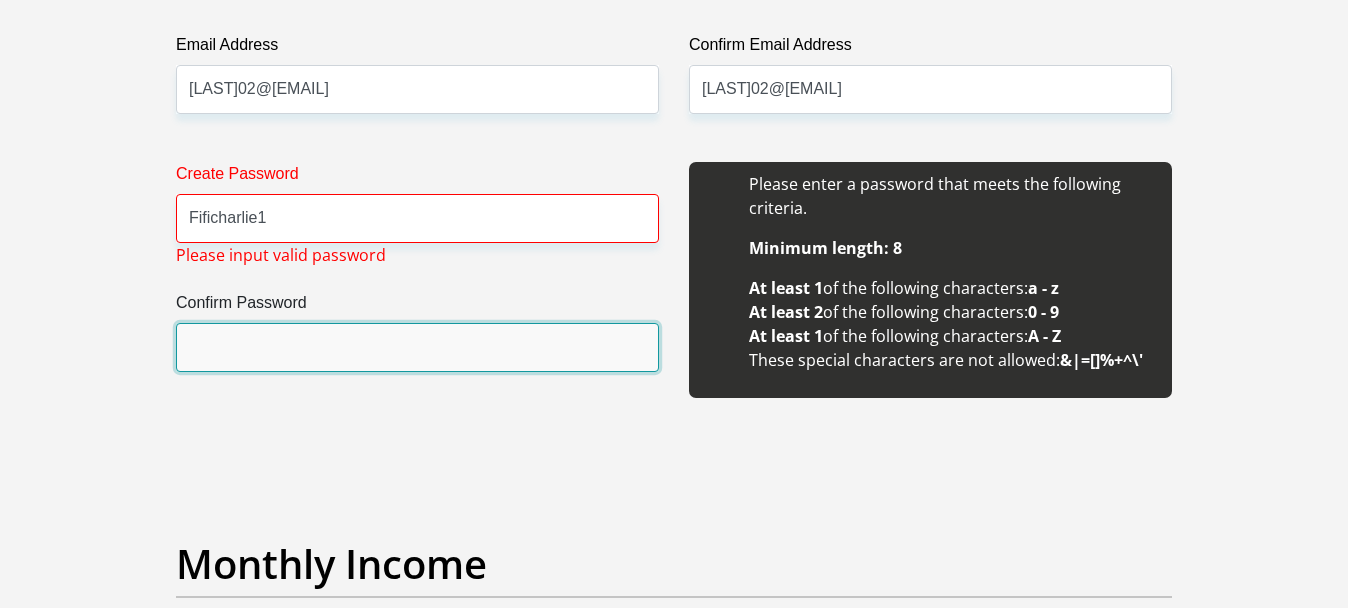 click on "Confirm Password" at bounding box center (417, 347) 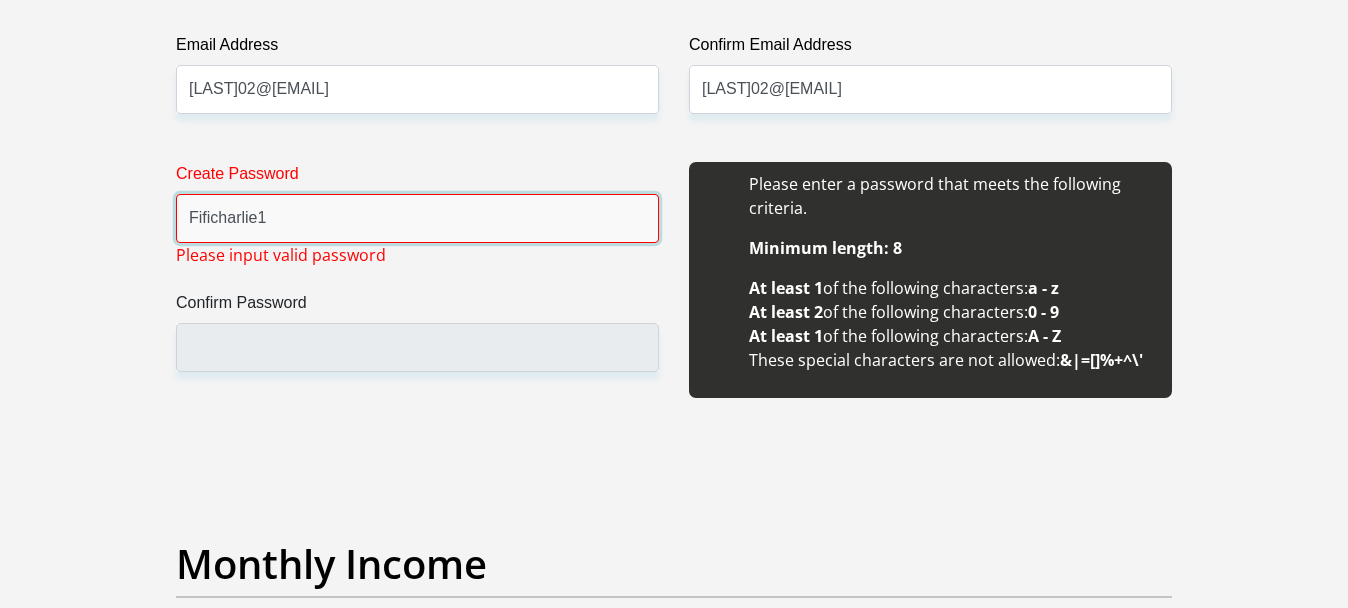 click on "Fificharlie1" at bounding box center [417, 218] 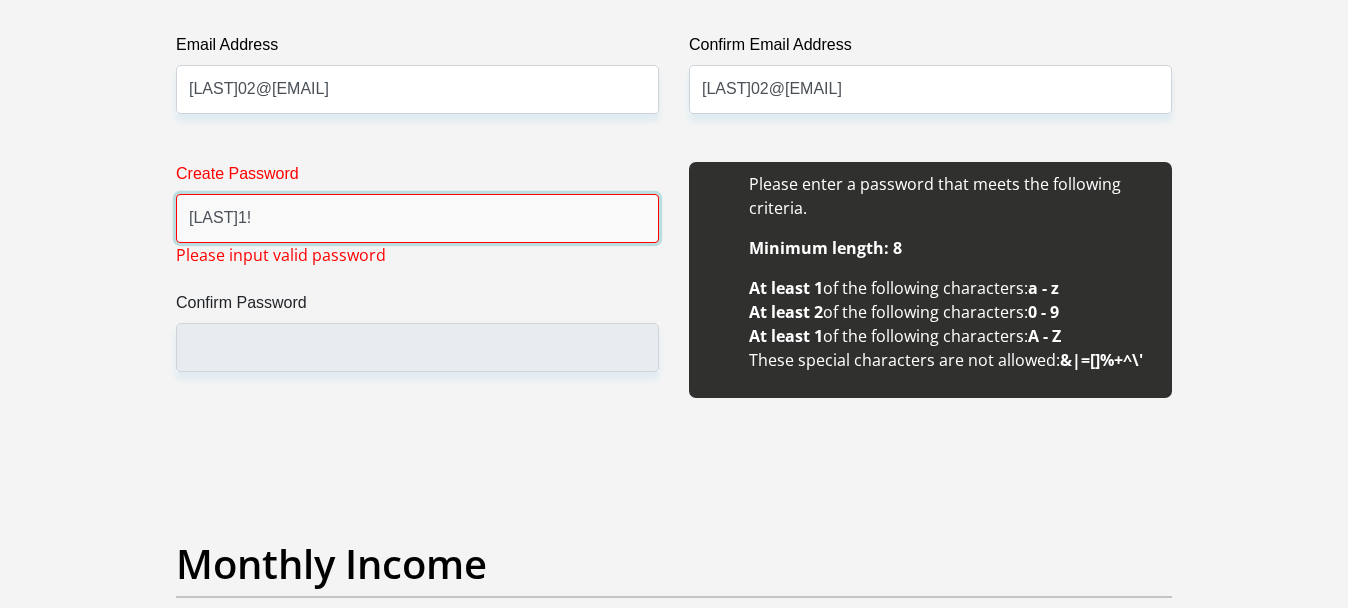 type on "[LAST]1!" 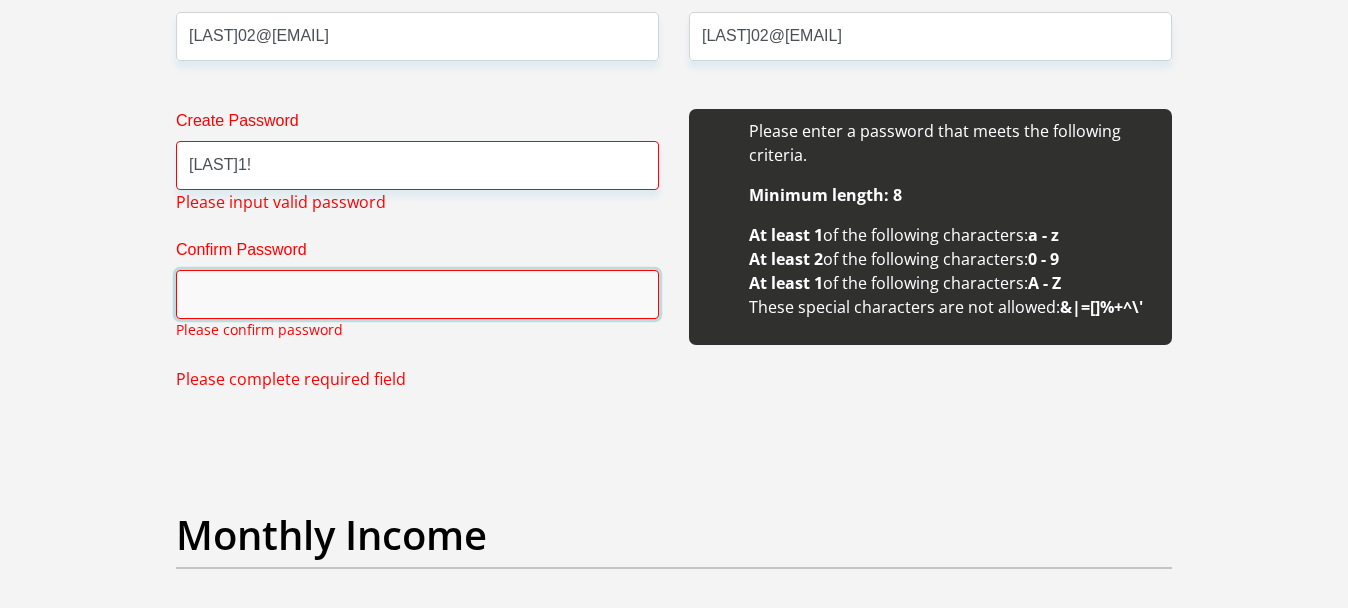 click on "Confirm Password
Please confirm password" at bounding box center (417, 278) 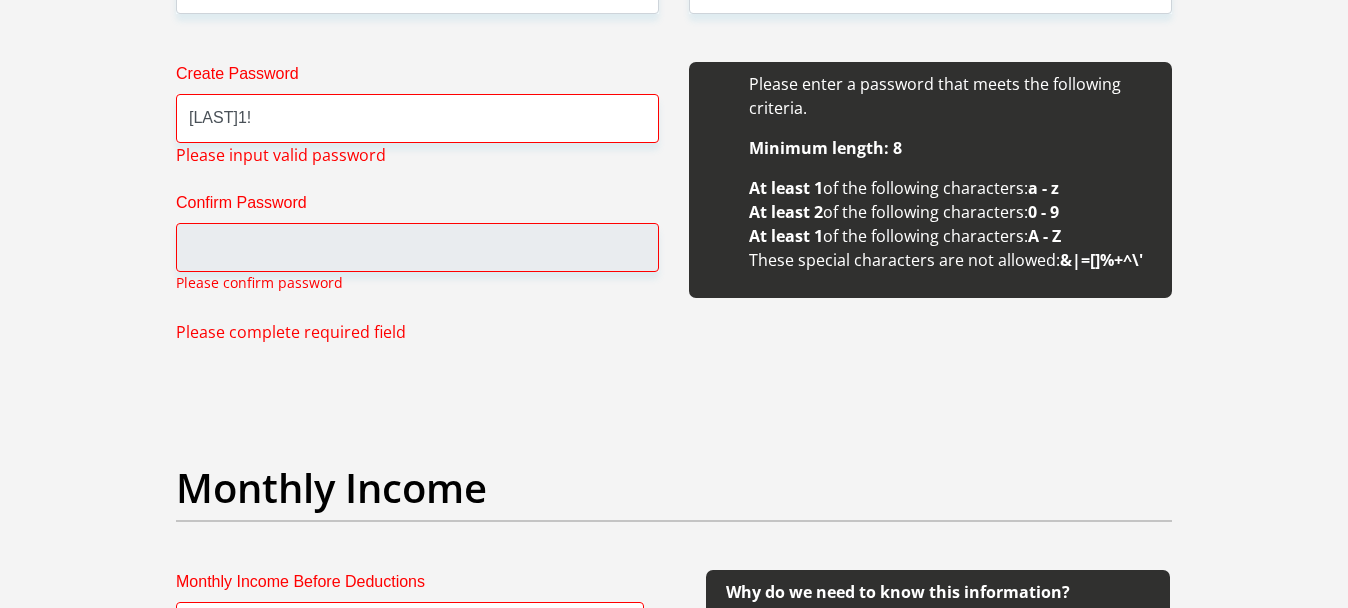 click on "Please confirm password" at bounding box center (259, 282) 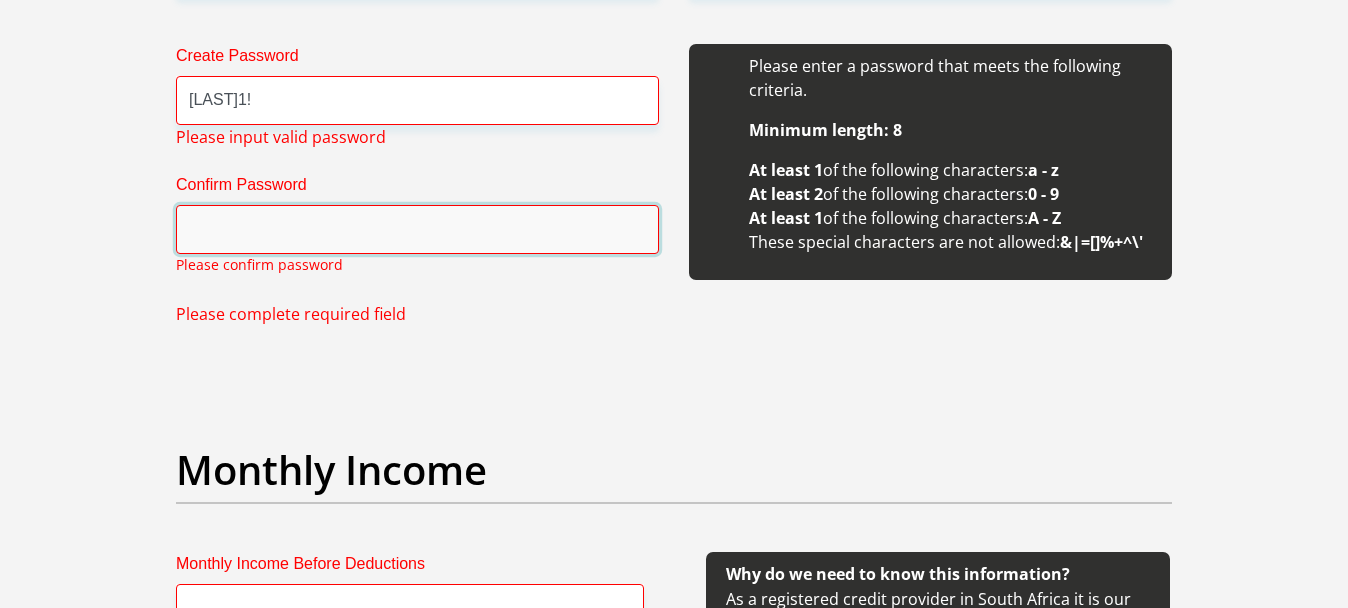 click on "Confirm Password" at bounding box center [417, 229] 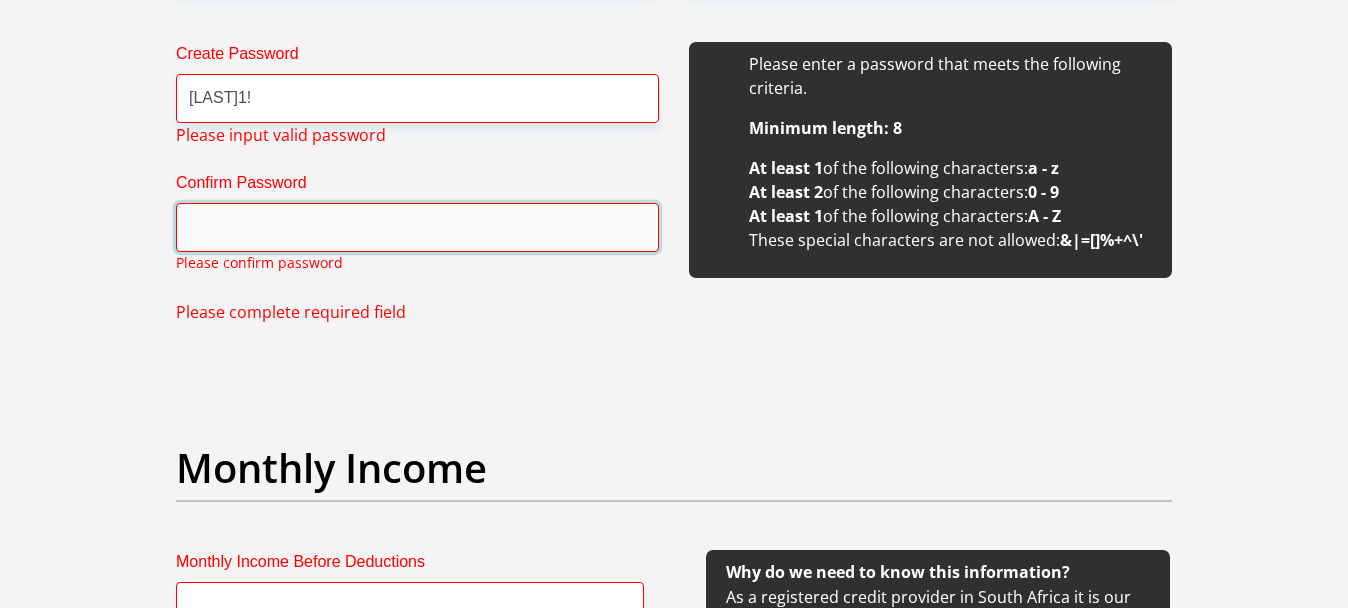 click on "Confirm Password" at bounding box center [417, 227] 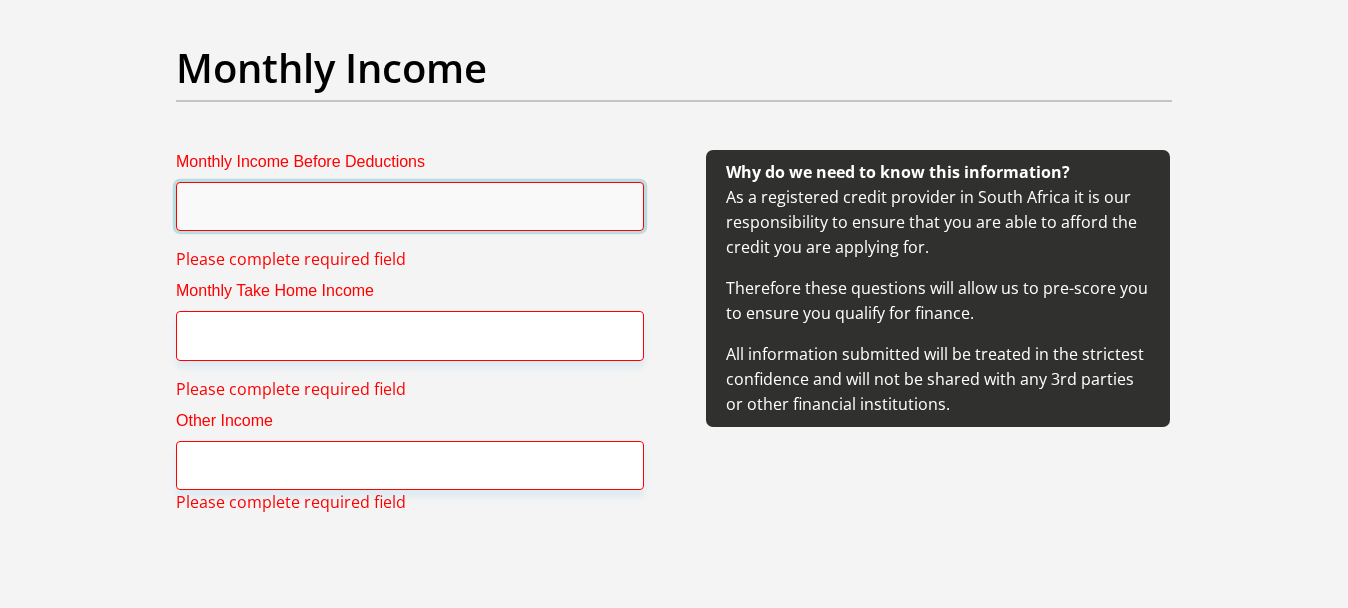 click on "Monthly Income Before Deductions" at bounding box center (410, 206) 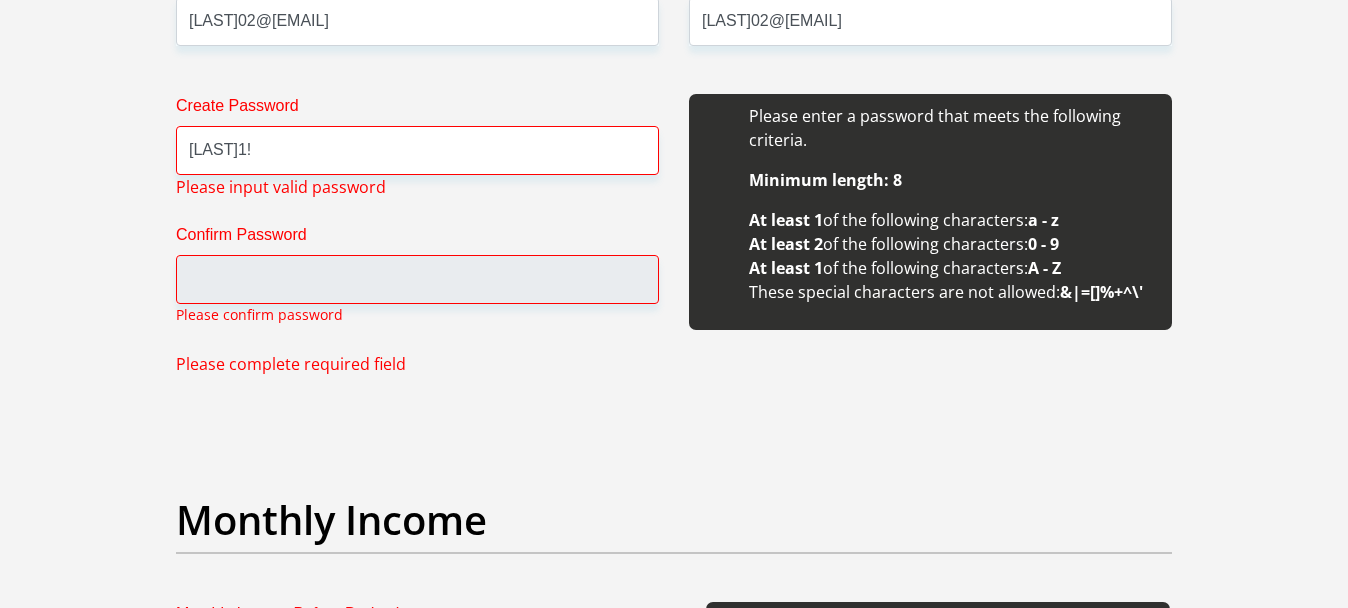 scroll, scrollTop: 1820, scrollLeft: 0, axis: vertical 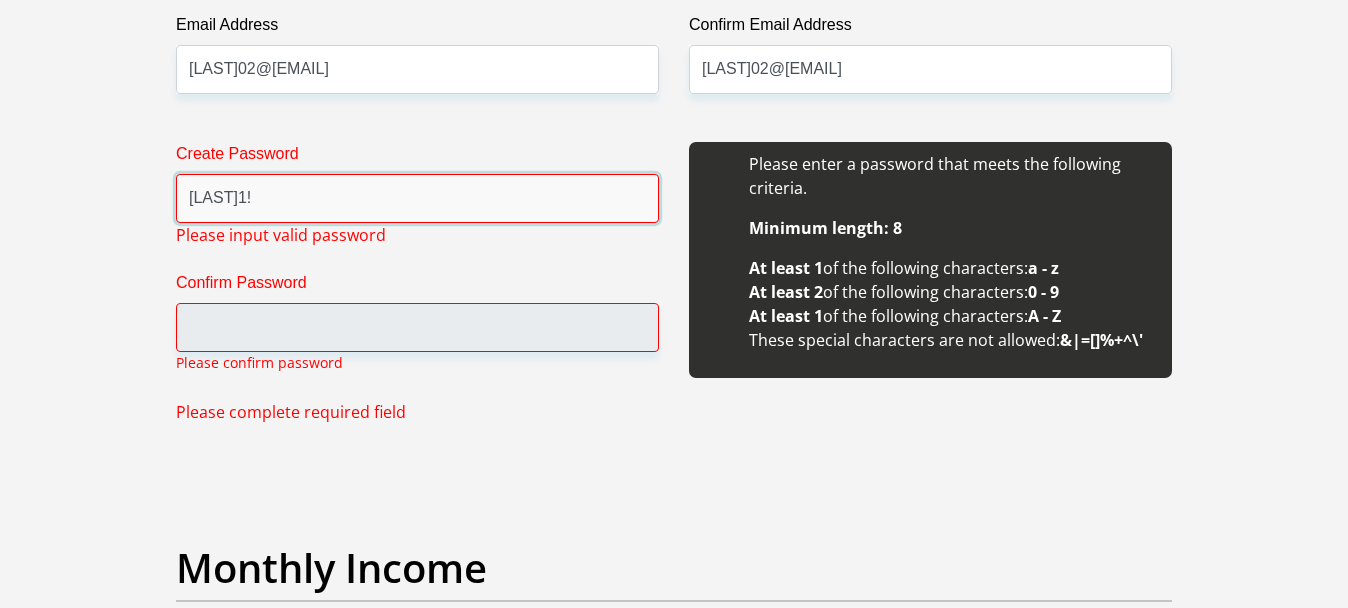 drag, startPoint x: 329, startPoint y: 208, endPoint x: -43, endPoint y: 203, distance: 372.0336 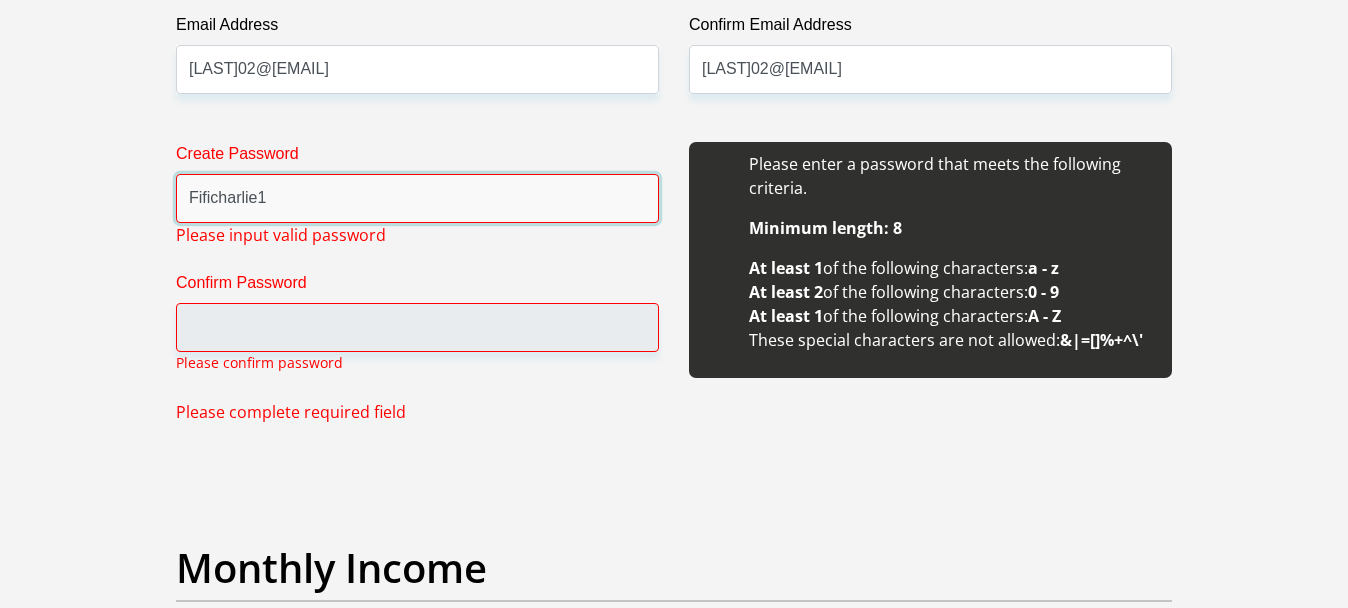 type on "Fificharlie1" 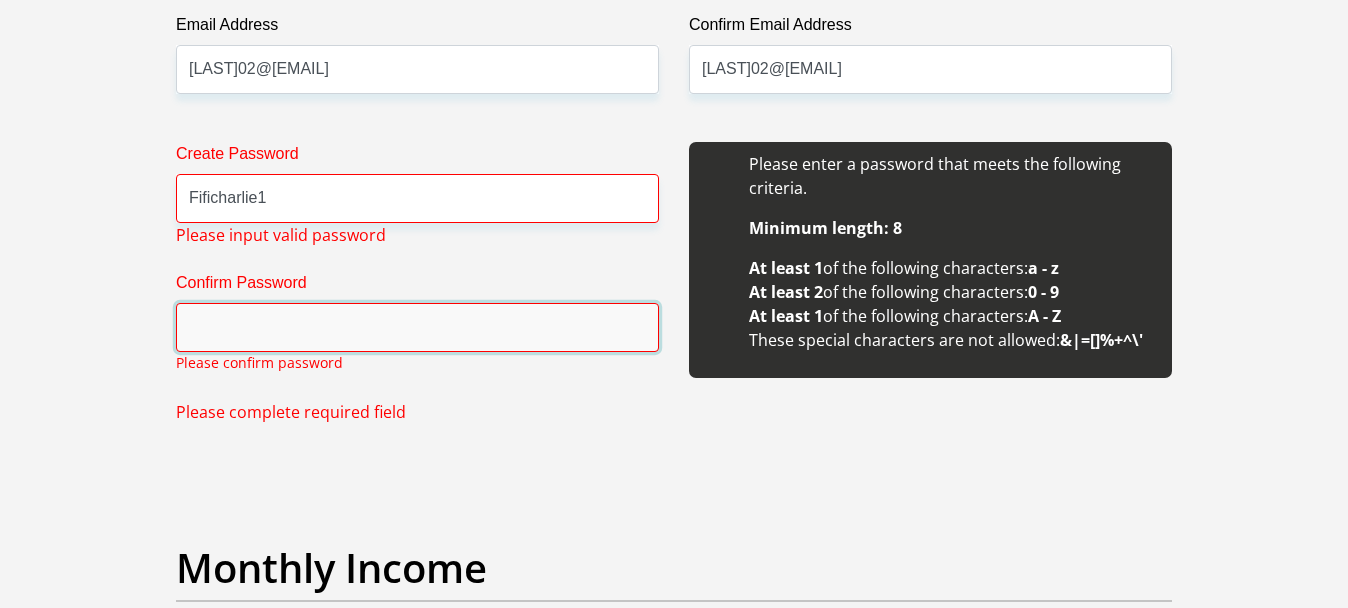 click on "Confirm Password" at bounding box center [417, 327] 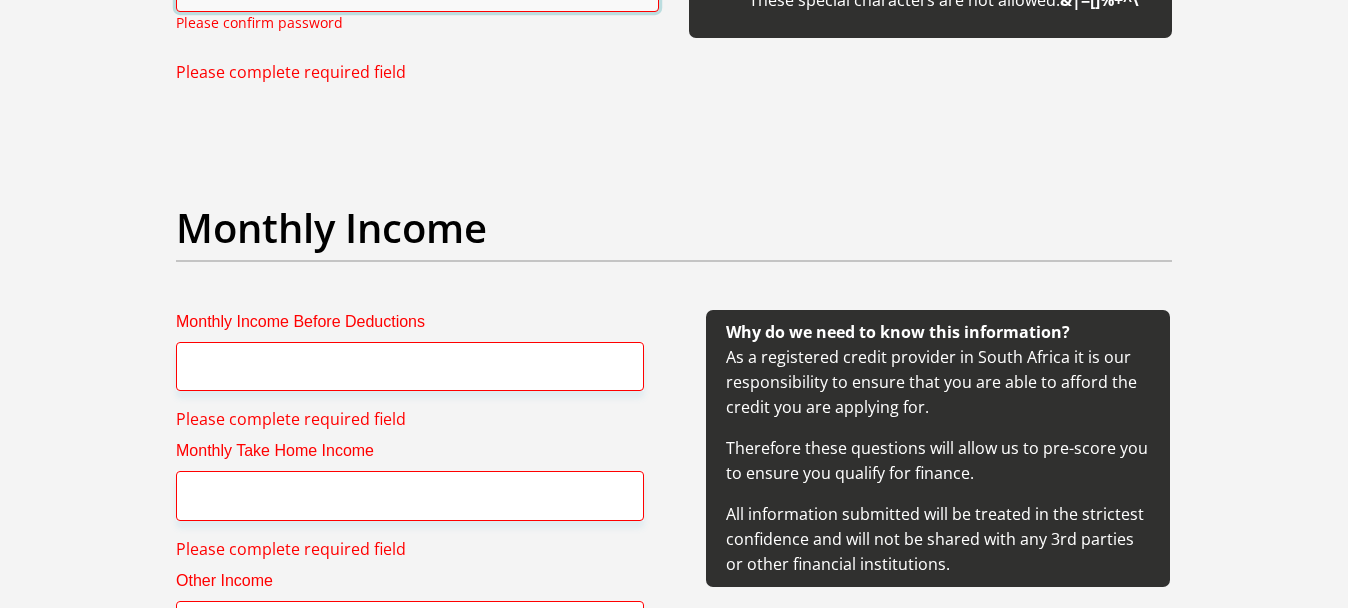 scroll, scrollTop: 2220, scrollLeft: 0, axis: vertical 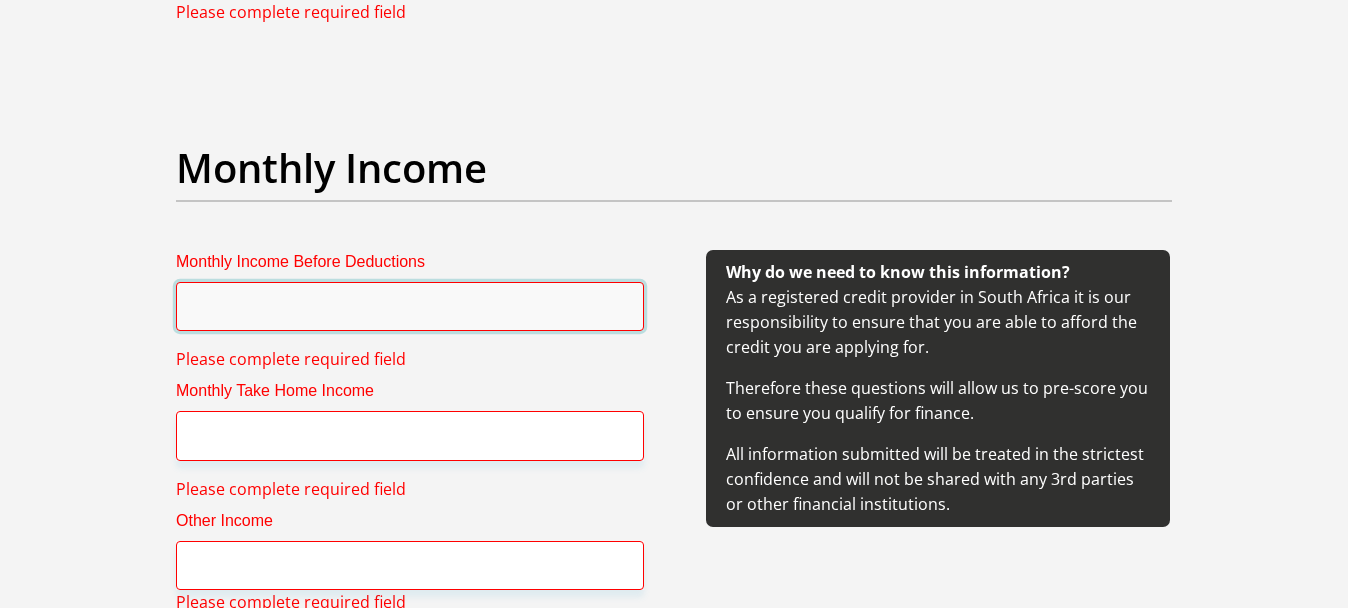 click on "Monthly Income Before Deductions" at bounding box center (410, 306) 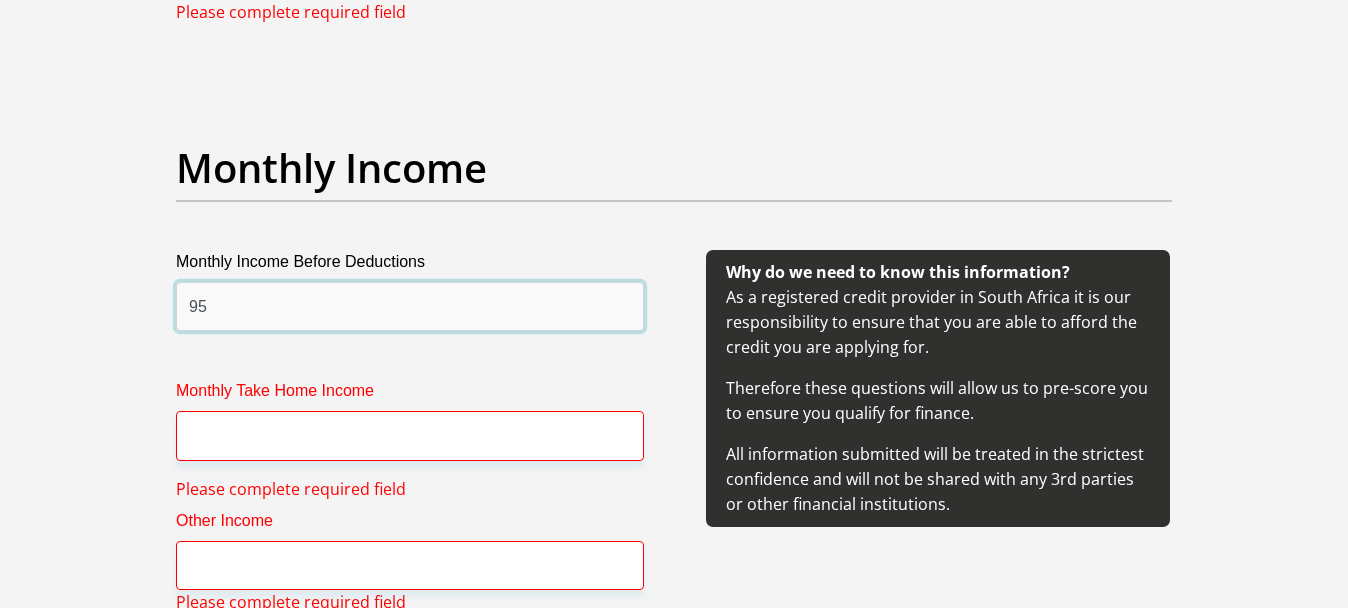 type on "9" 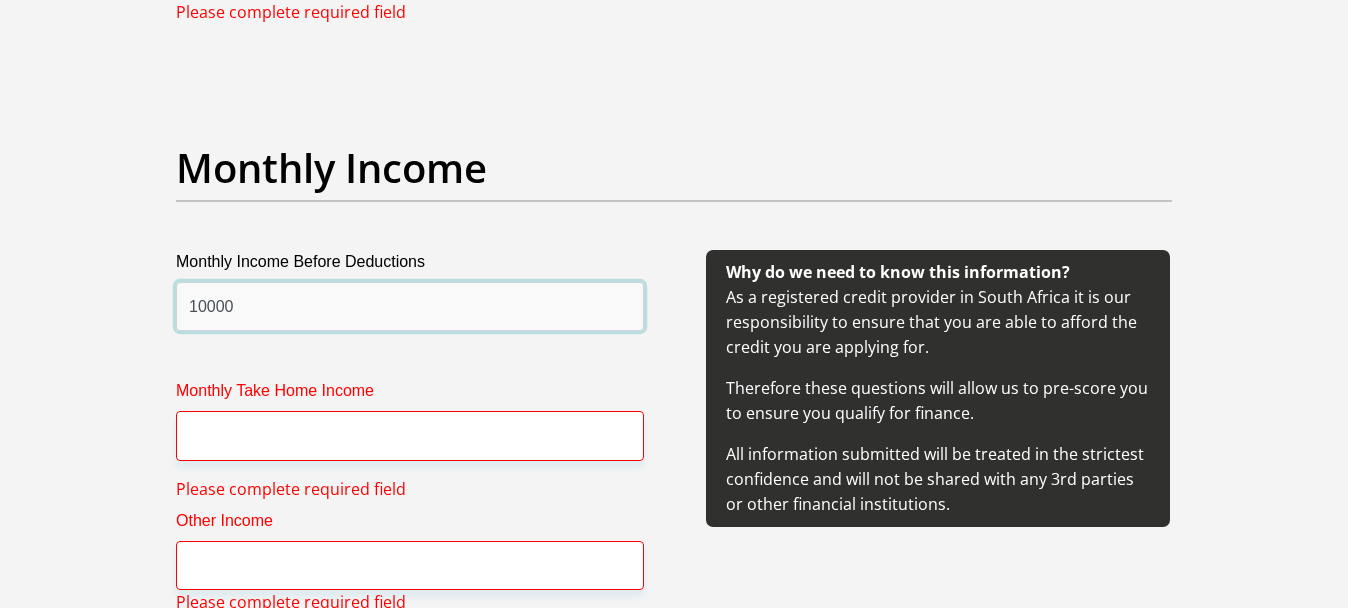 type on "10000" 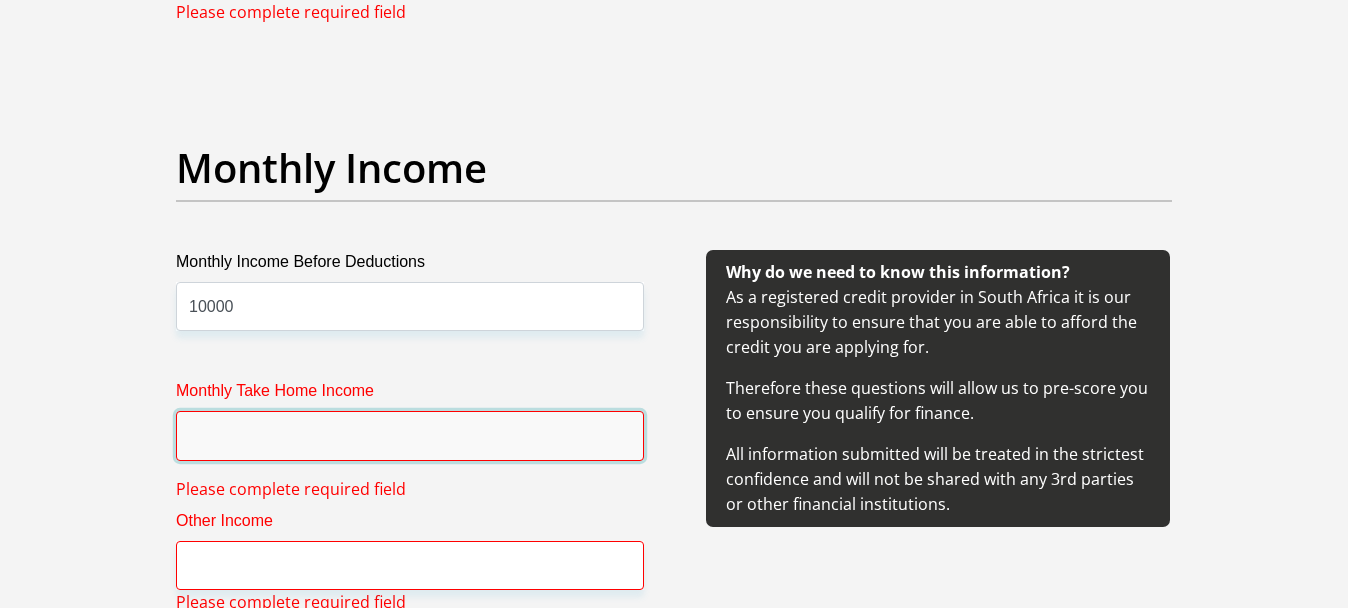 click on "Monthly Take Home Income" at bounding box center (410, 435) 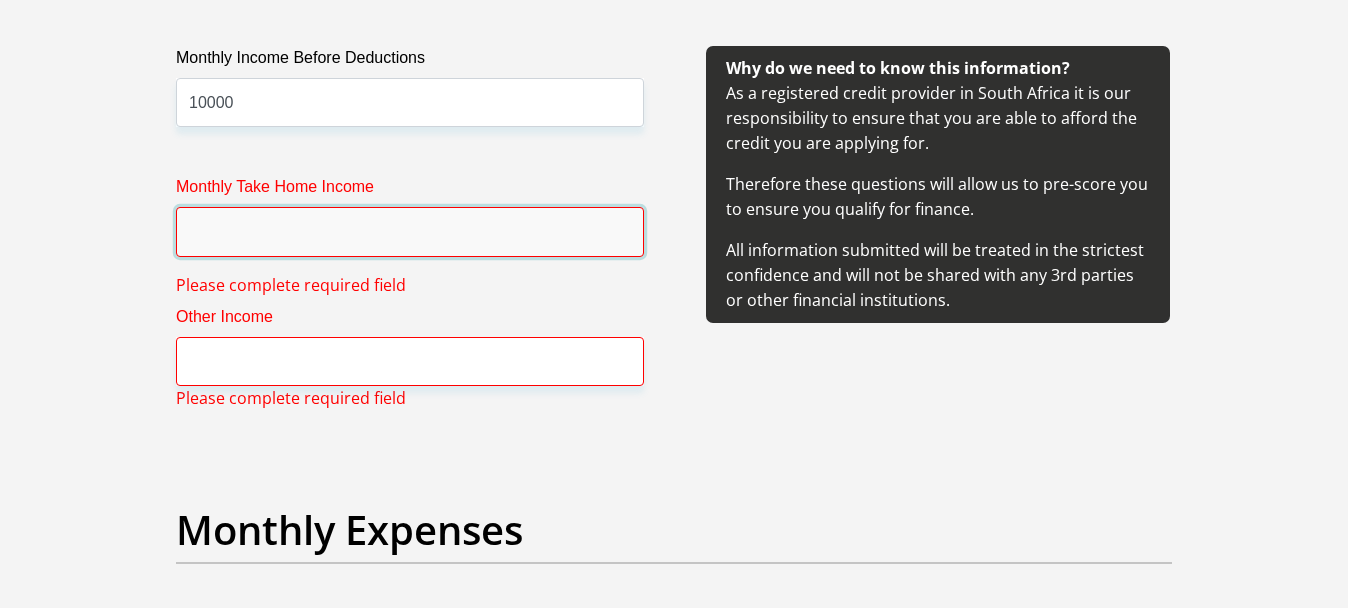 scroll, scrollTop: 2520, scrollLeft: 0, axis: vertical 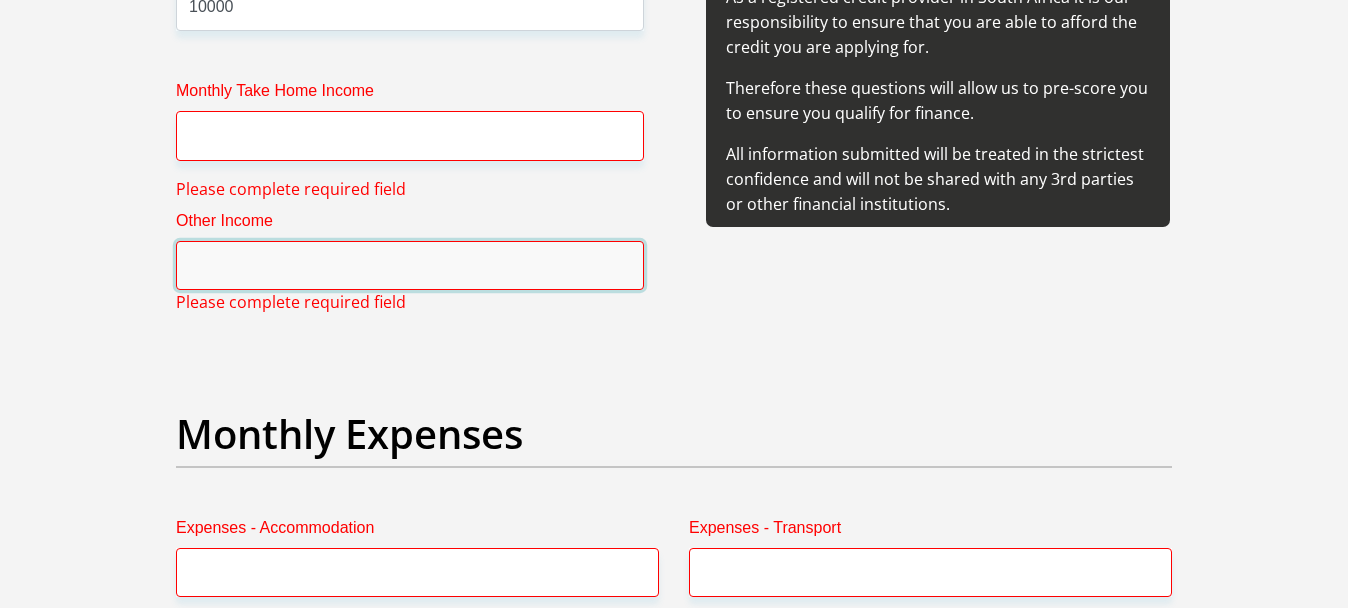 click on "Other Income" at bounding box center (410, 265) 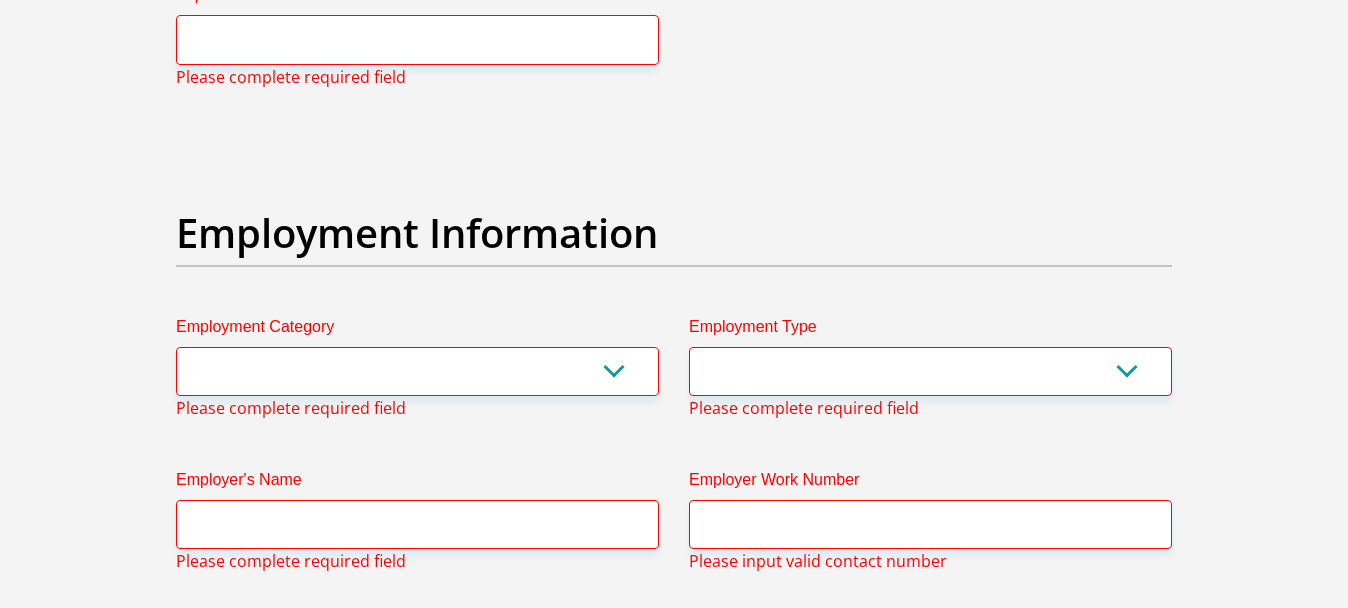 scroll, scrollTop: 3620, scrollLeft: 0, axis: vertical 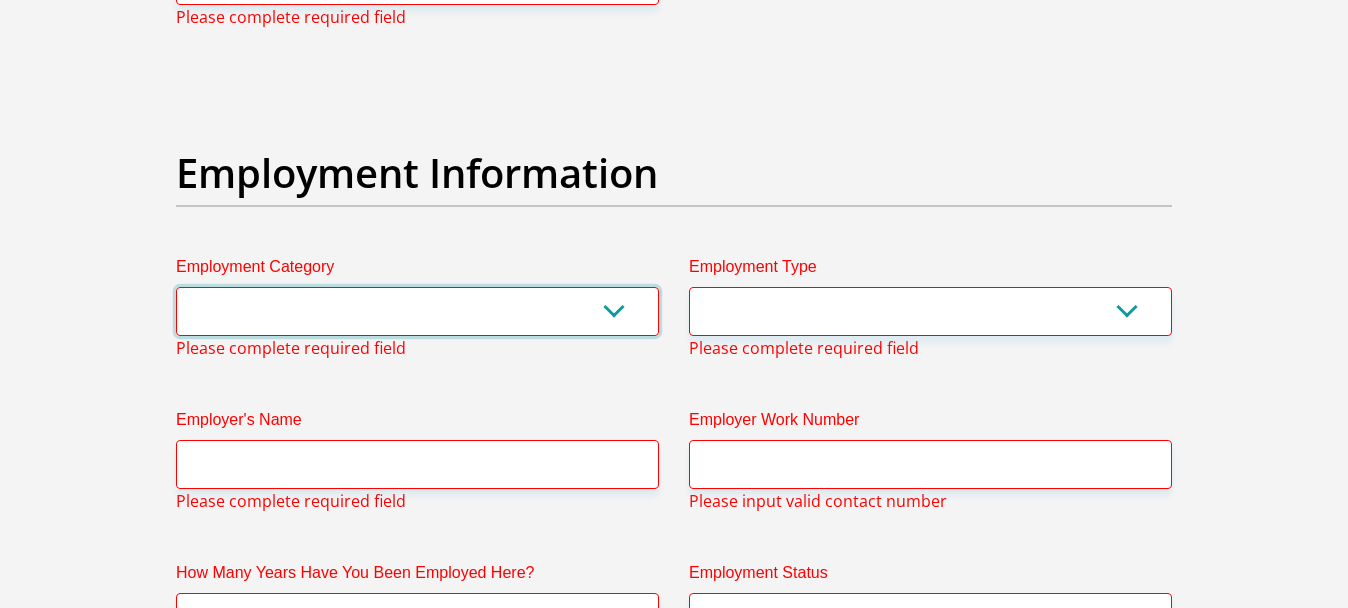 click on "AGRICULTURE
ALCOHOL & TOBACCO
CONSTRUCTION MATERIALS
METALLURGY
EQUIPMENT FOR RENEWABLE ENERGY
SPECIALIZED CONTRACTORS
CAR
GAMING (INCL. INTERNET
OTHER WHOLESALE
UNLICENSED PHARMACEUTICALS
CURRENCY EXCHANGE HOUSES
OTHER FINANCIAL INSTITUTIONS & INSURANCE
REAL ESTATE AGENTS
OIL & GAS
OTHER MATERIALS (E.G. IRON ORE)
PRECIOUS STONES & PRECIOUS METALS
POLITICAL ORGANIZATIONS
RELIGIOUS ORGANIZATIONS(NOT SECTS)
ACTI. HAVING BUSINESS DEAL WITH PUBLIC ADMINISTRATION
LAUNDROMATS" at bounding box center (417, 311) 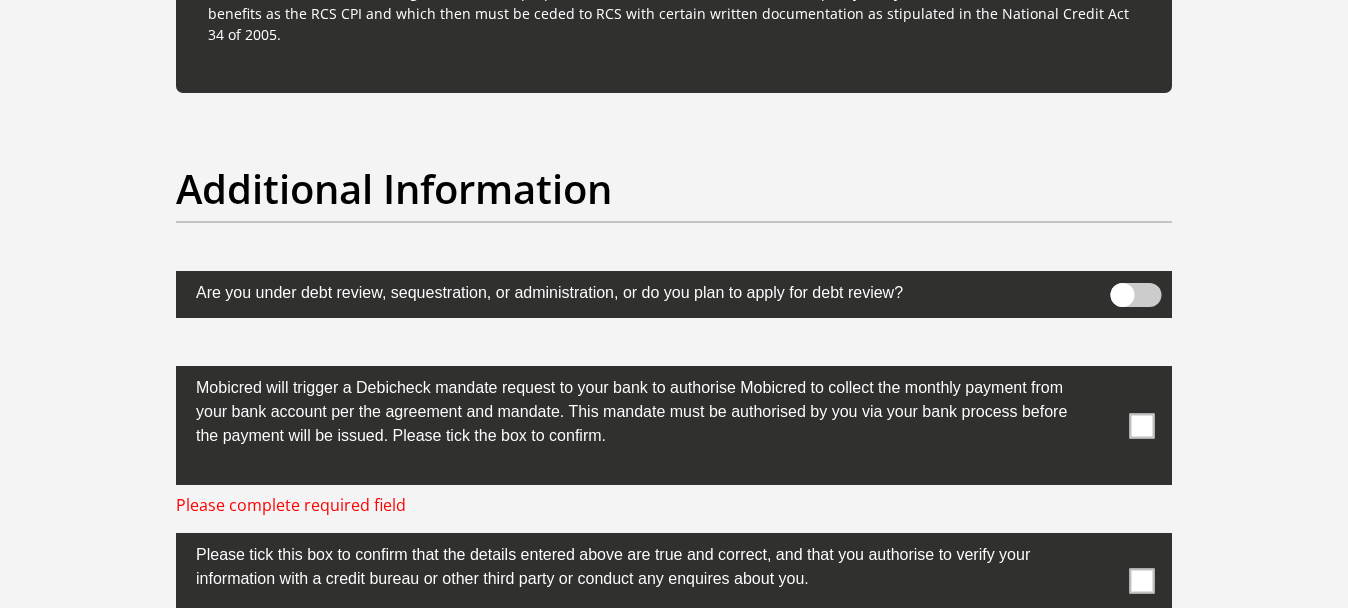 scroll, scrollTop: 5803, scrollLeft: 0, axis: vertical 